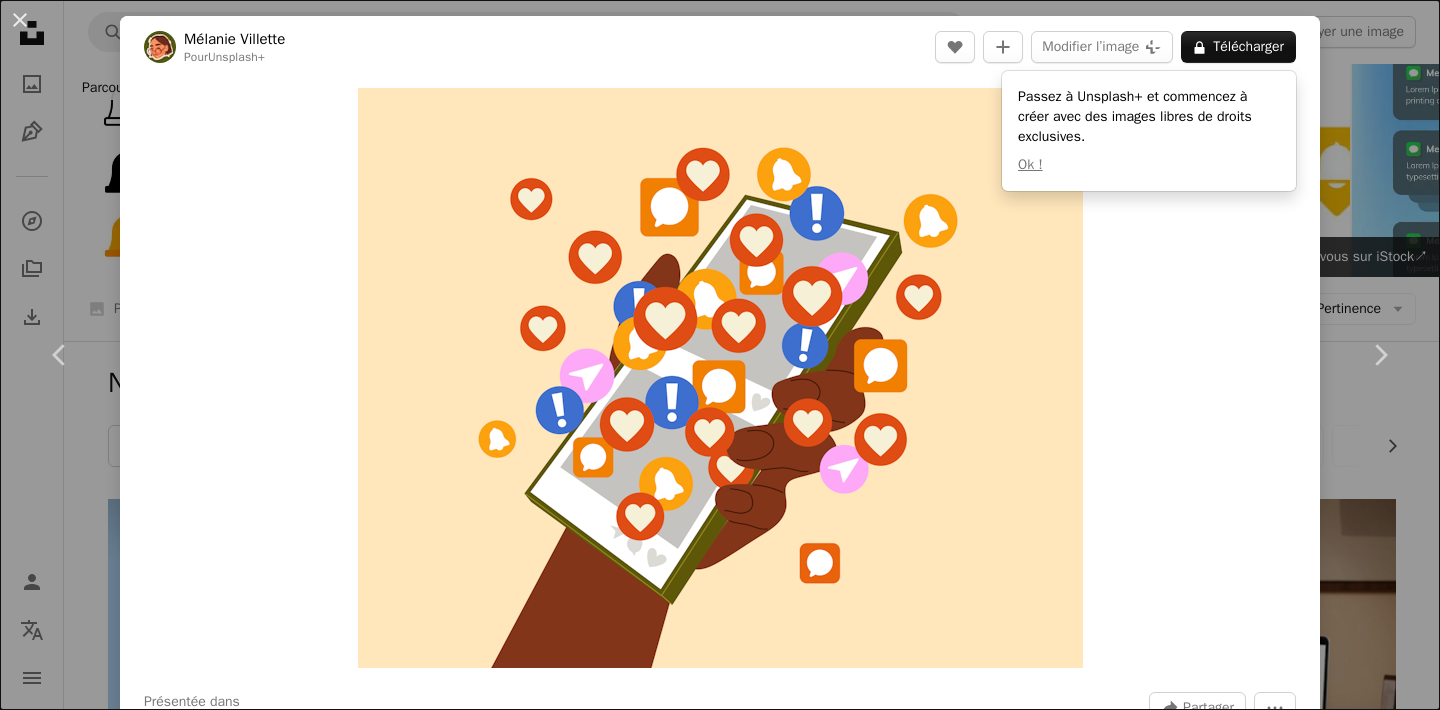 scroll, scrollTop: 298, scrollLeft: 0, axis: vertical 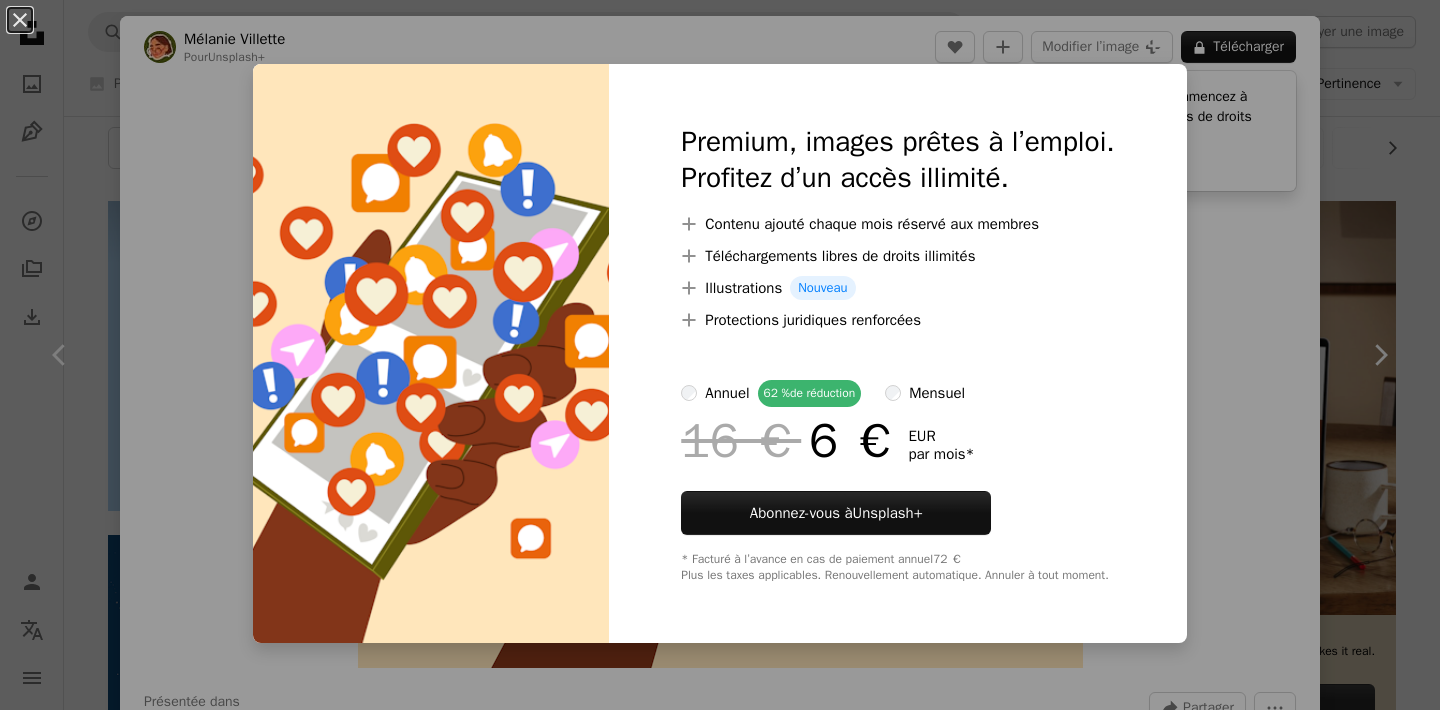 click on "An X shape Premium, images prêtes à l’emploi. Profitez d’un accès illimité. A plus sign Contenu ajouté chaque mois réservé aux membres A plus sign Téléchargements libres de droits illimités A plus sign Illustrations  Nouveau A plus sign Protections juridiques renforcées annuel 62 %  de réduction mensuel 16 €   6 € EUR par mois * Abonnez-vous à  Unsplash+ * Facturé à l’avance en cas de paiement annuel  72 € Plus les taxes applicables. Renouvellement automatique. Annuler à tout moment." at bounding box center [720, 355] 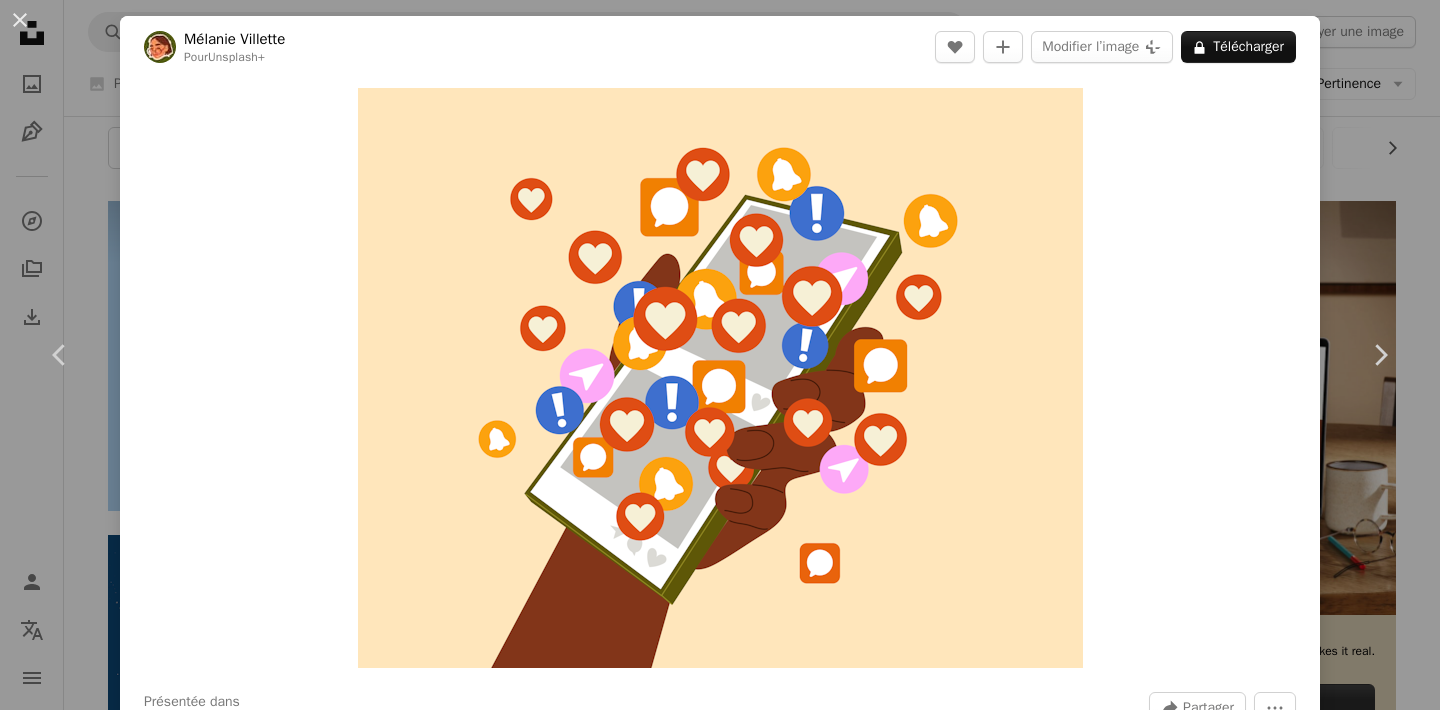 type 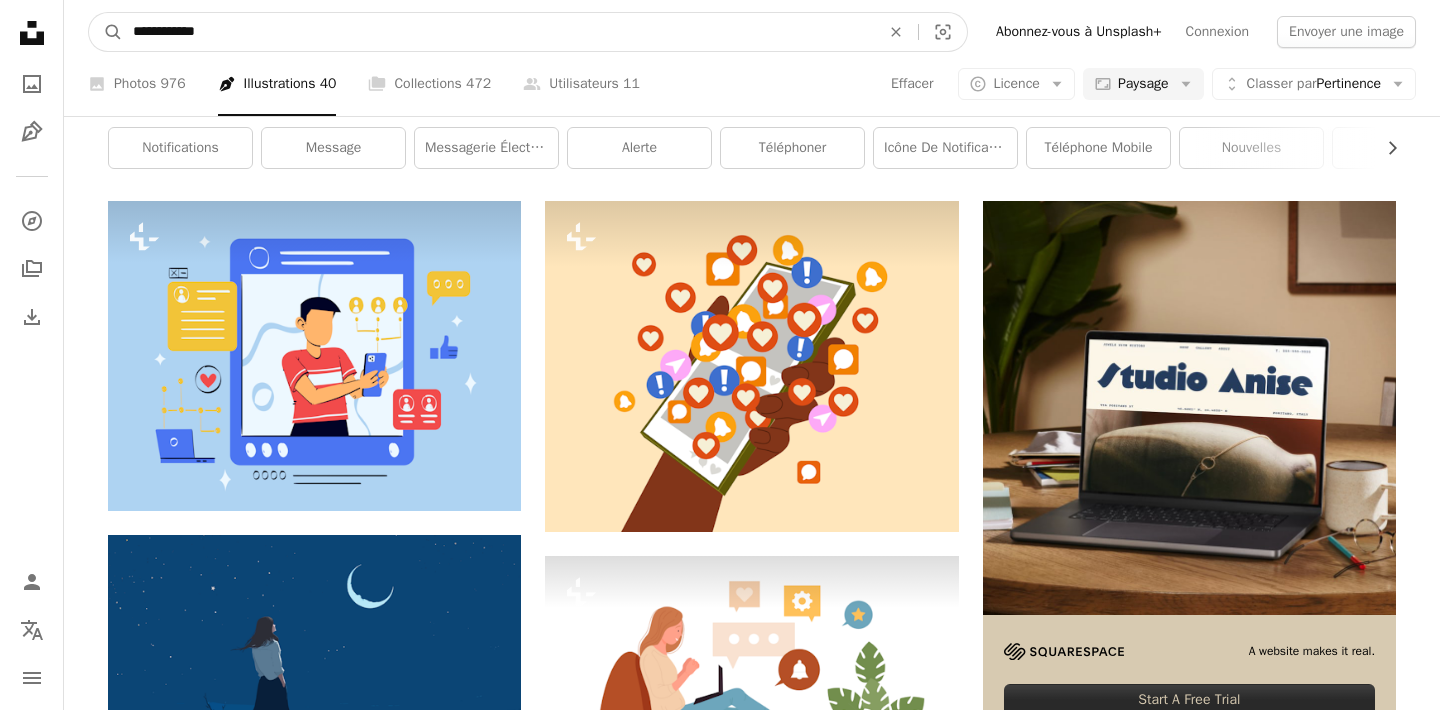 click on "**********" at bounding box center [498, 32] 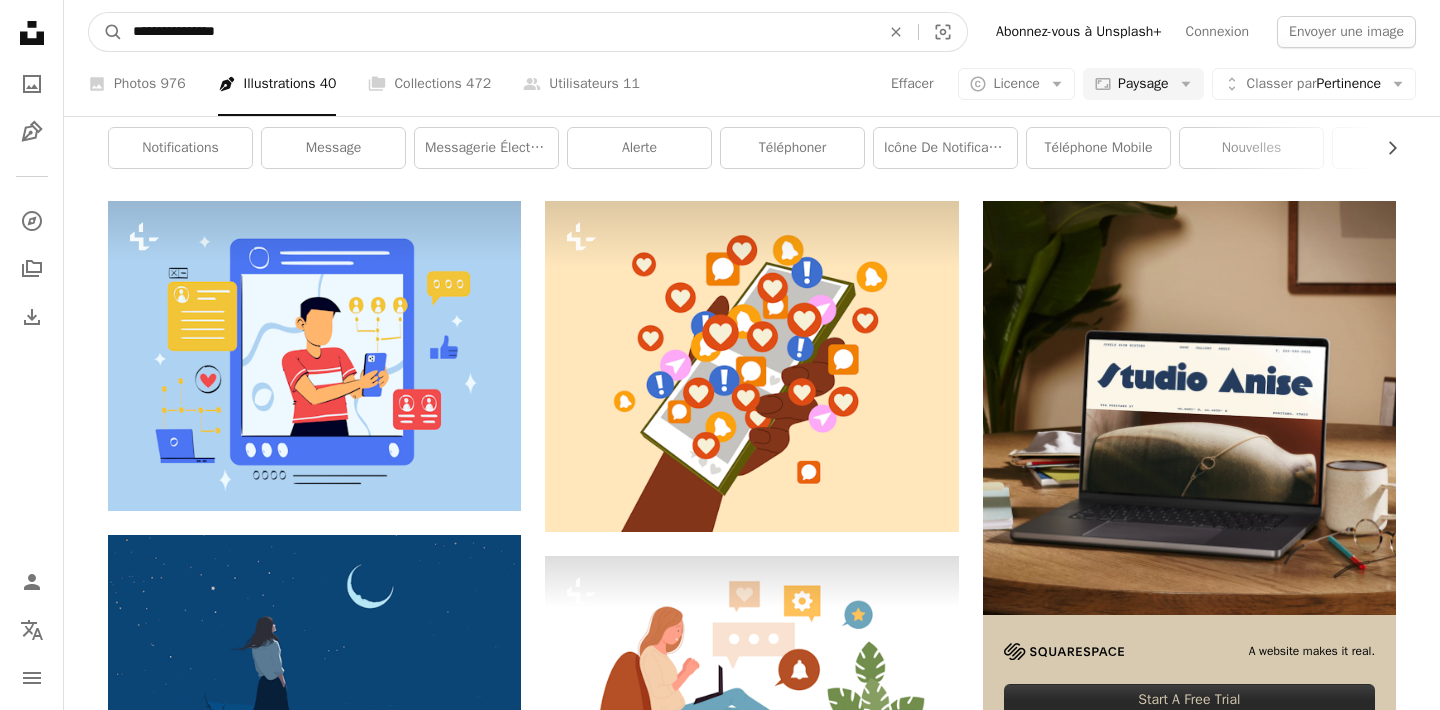 type on "**********" 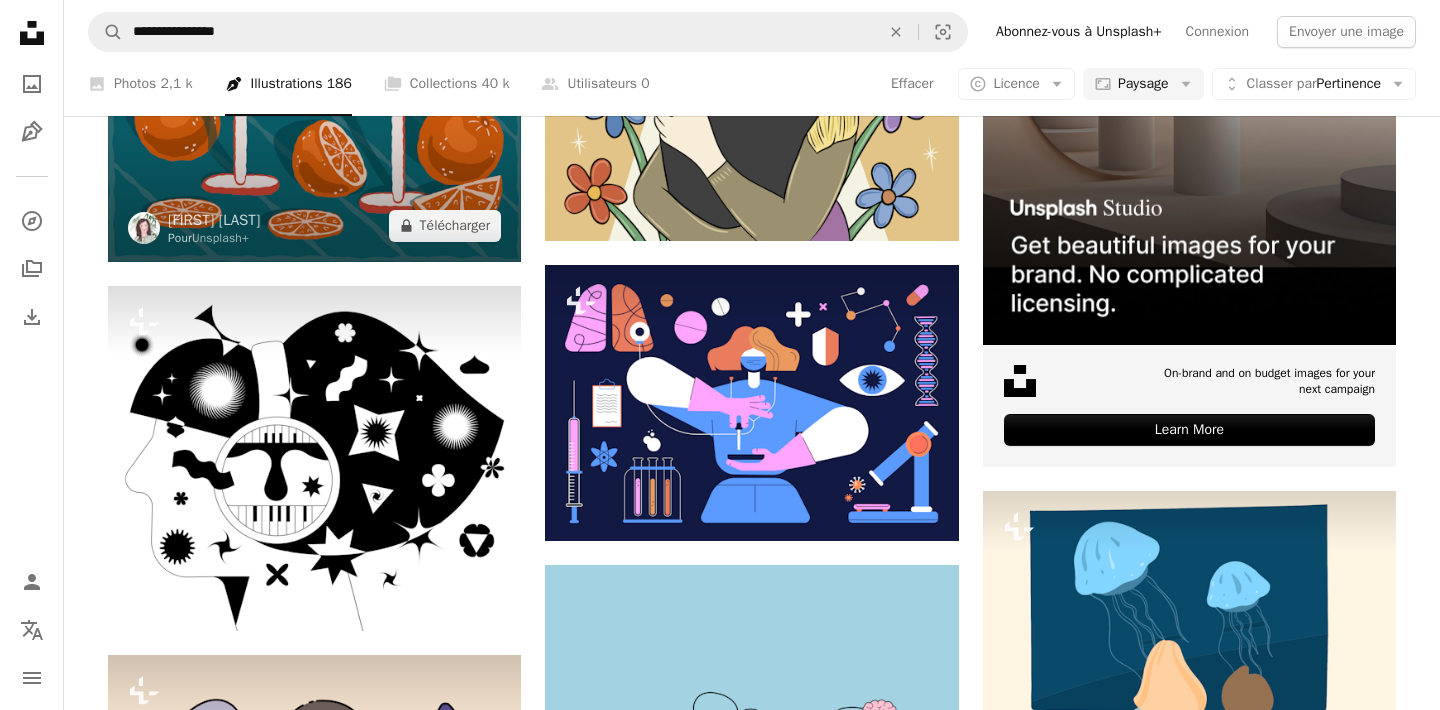 scroll, scrollTop: 230, scrollLeft: 0, axis: vertical 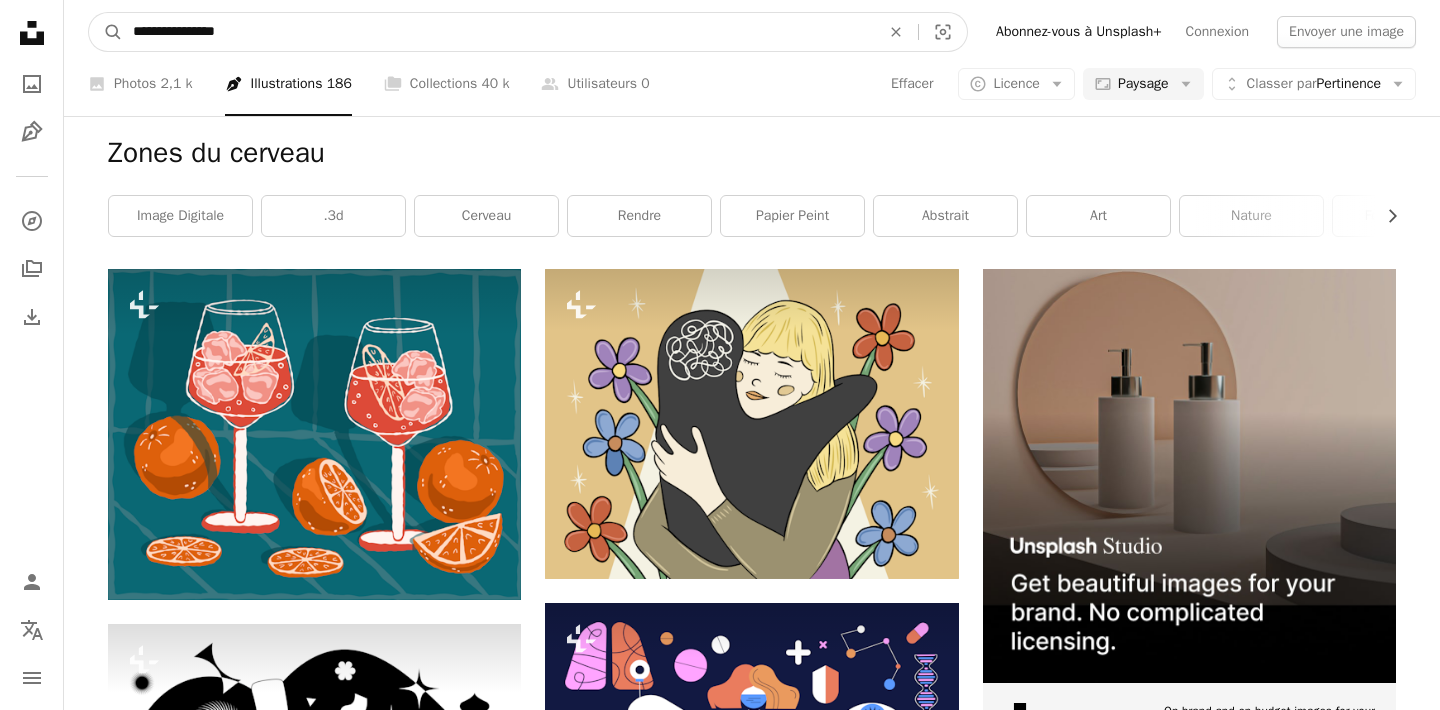 click on "**********" at bounding box center (498, 32) 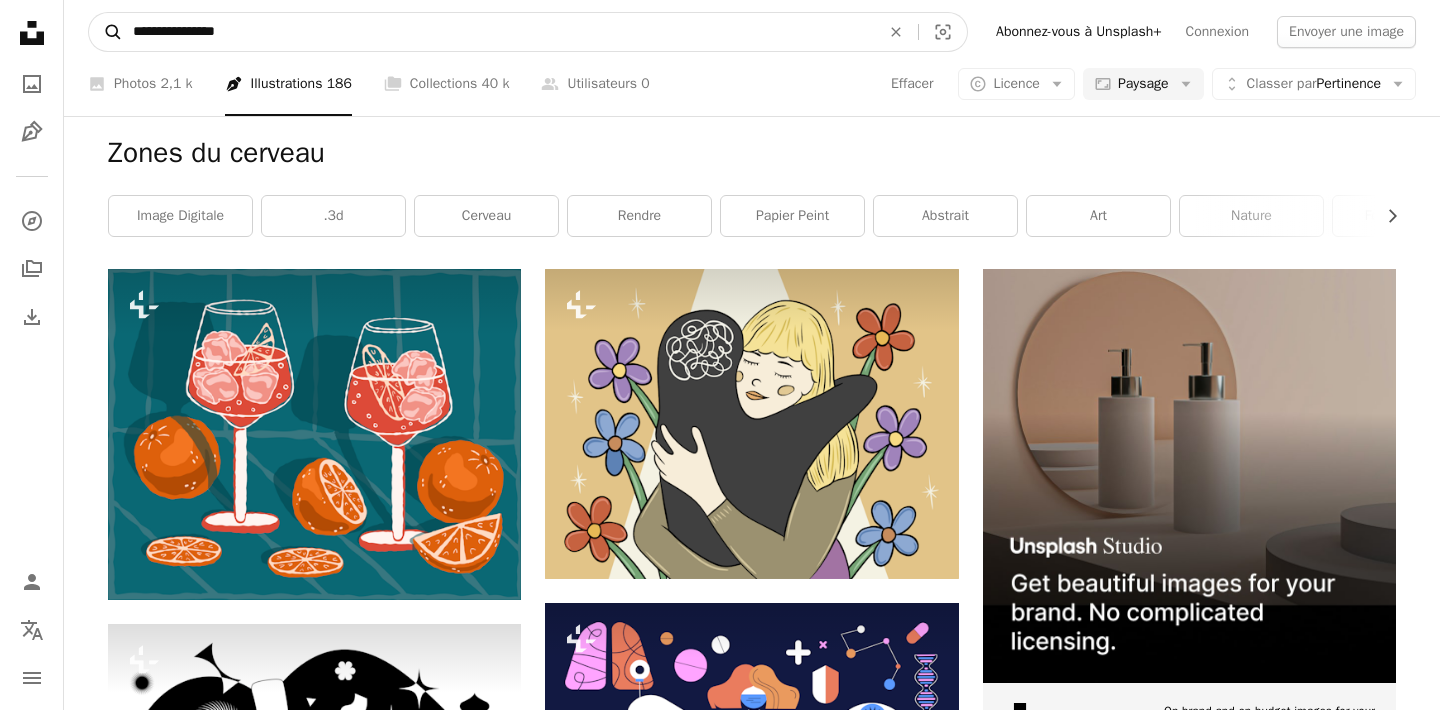 drag, startPoint x: 198, startPoint y: 29, endPoint x: 89, endPoint y: 25, distance: 109.07337 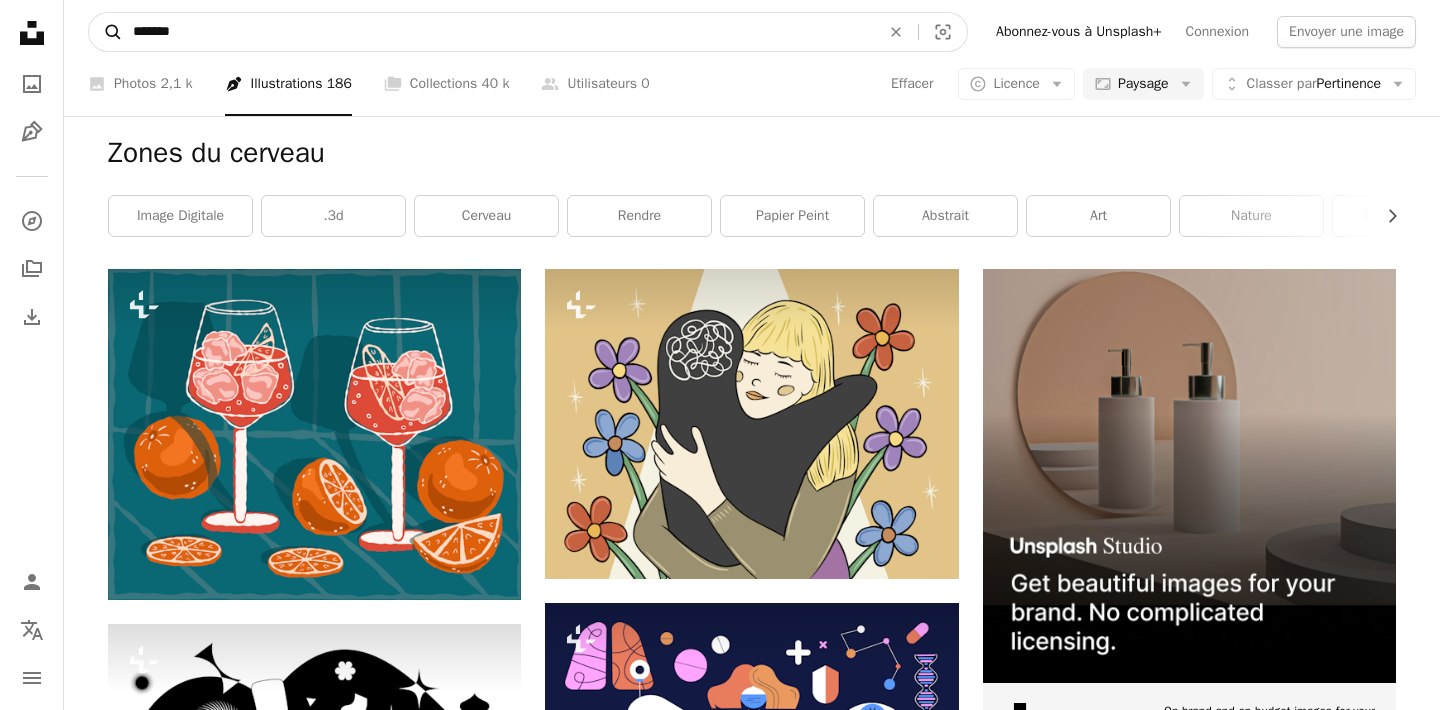 type on "*******" 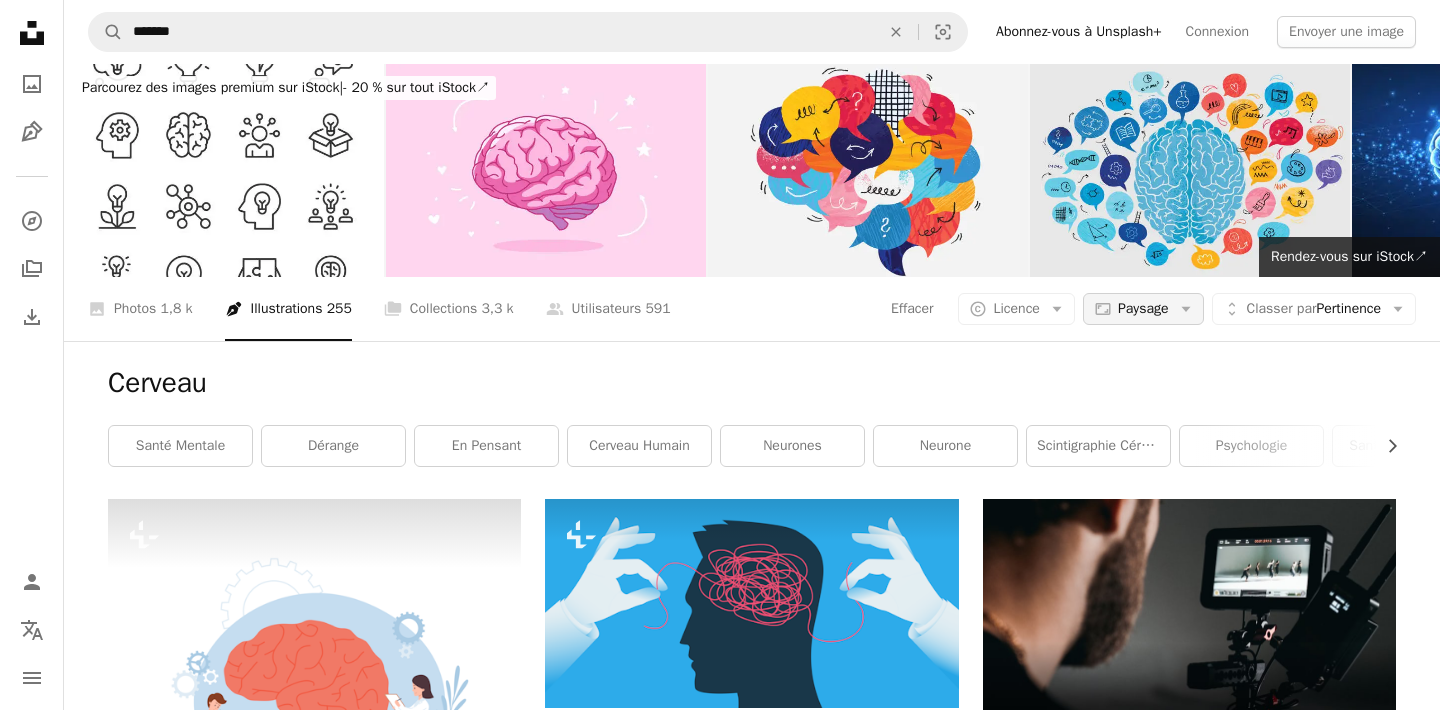 scroll, scrollTop: 0, scrollLeft: 0, axis: both 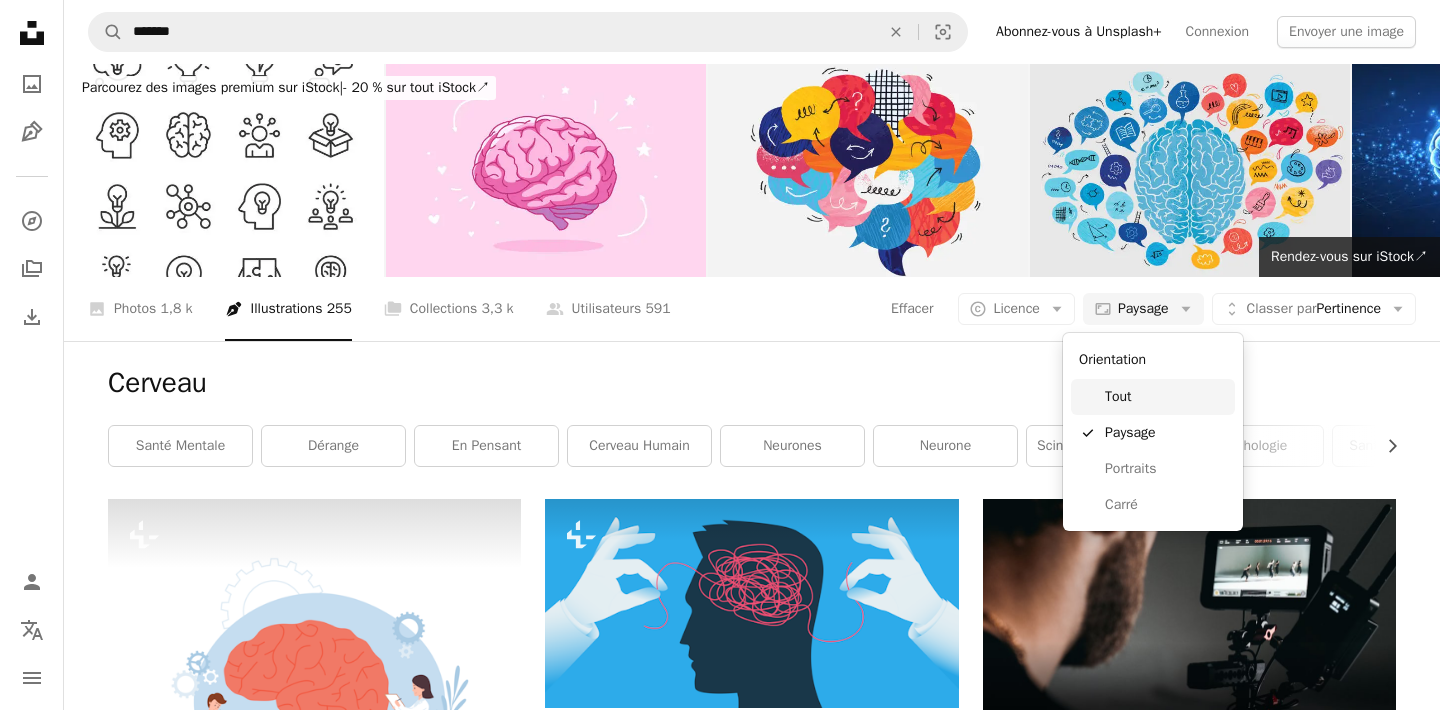 click on "Tout" at bounding box center (1166, 397) 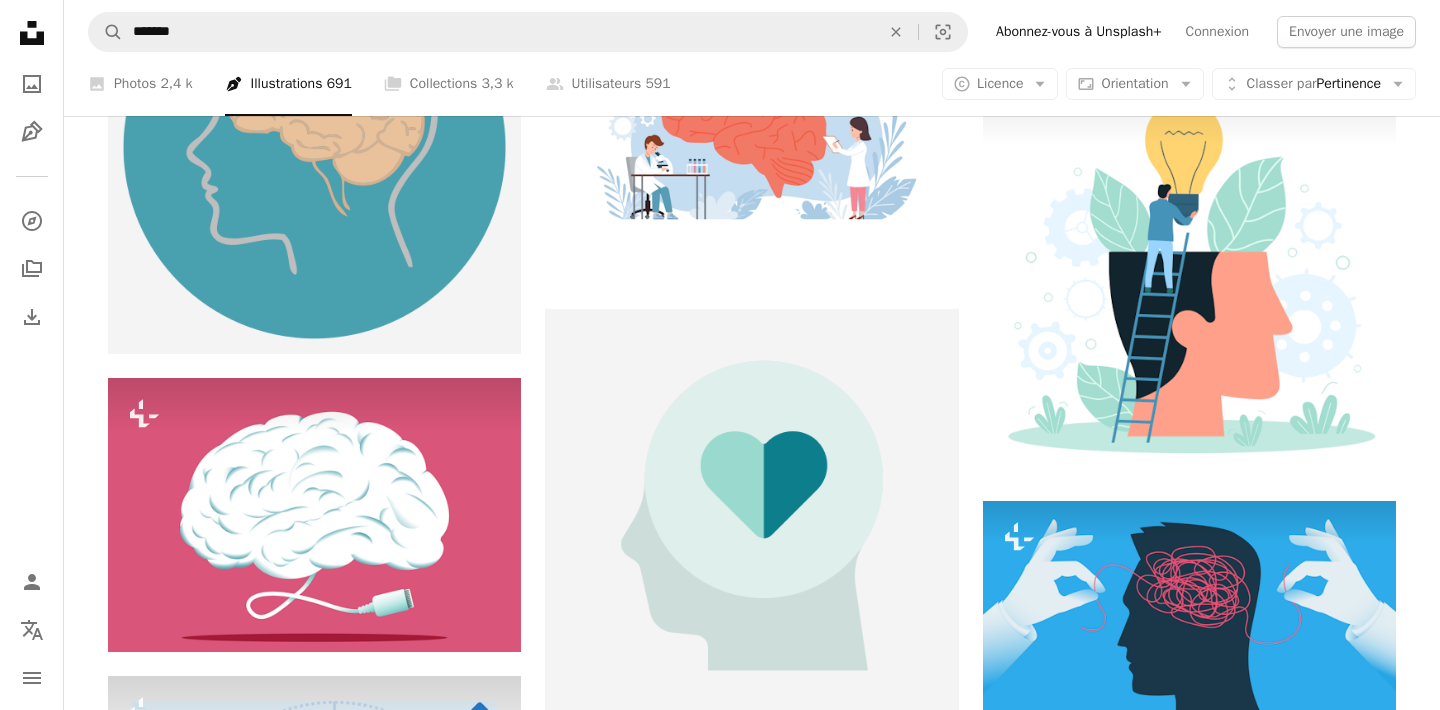 scroll, scrollTop: 1011, scrollLeft: 0, axis: vertical 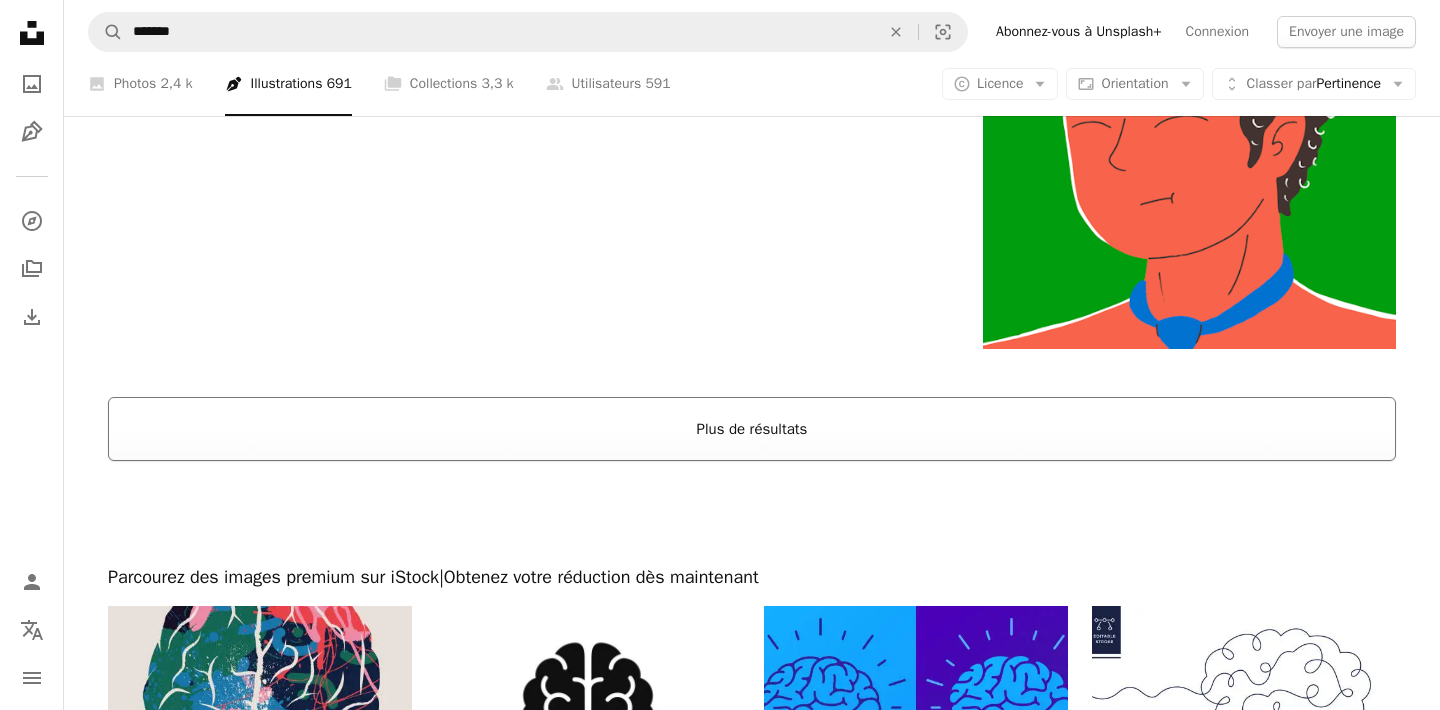 click on "Plus de résultats" at bounding box center [752, 429] 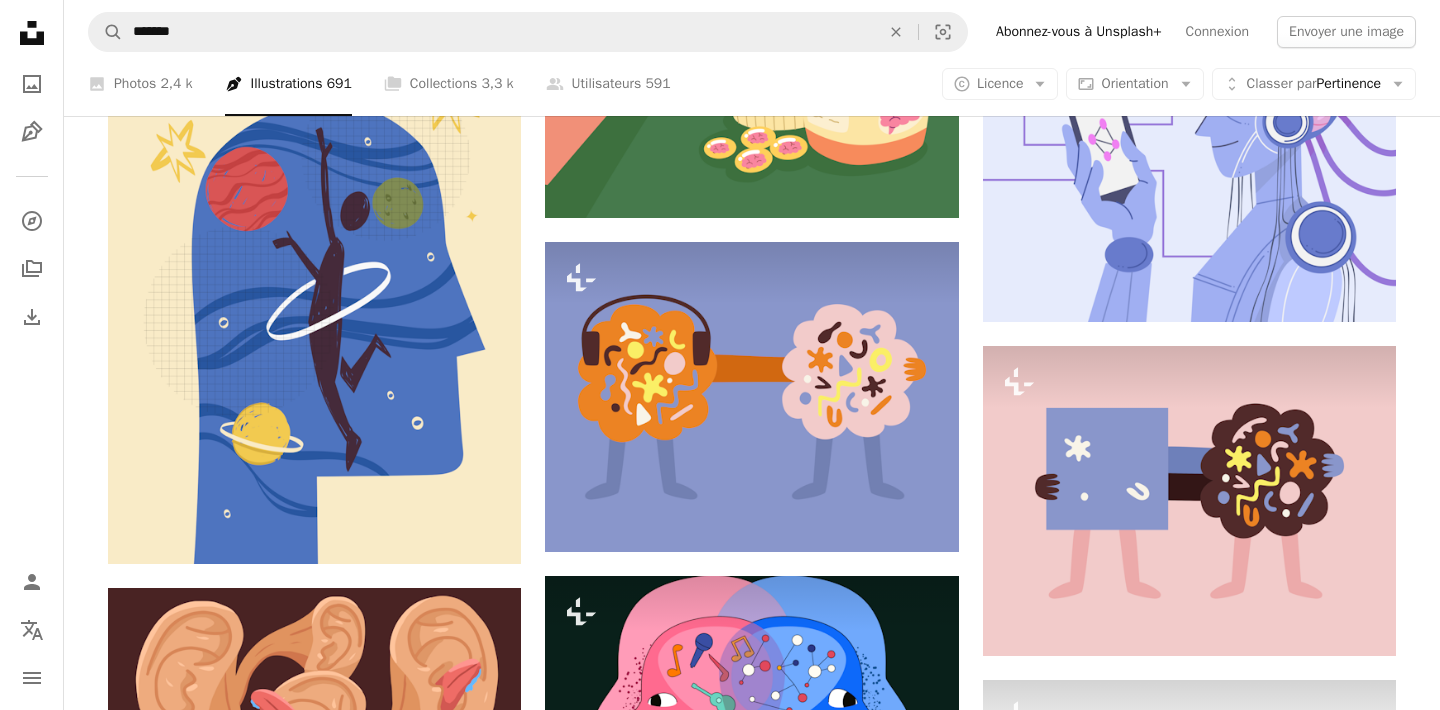 scroll, scrollTop: 20310, scrollLeft: 0, axis: vertical 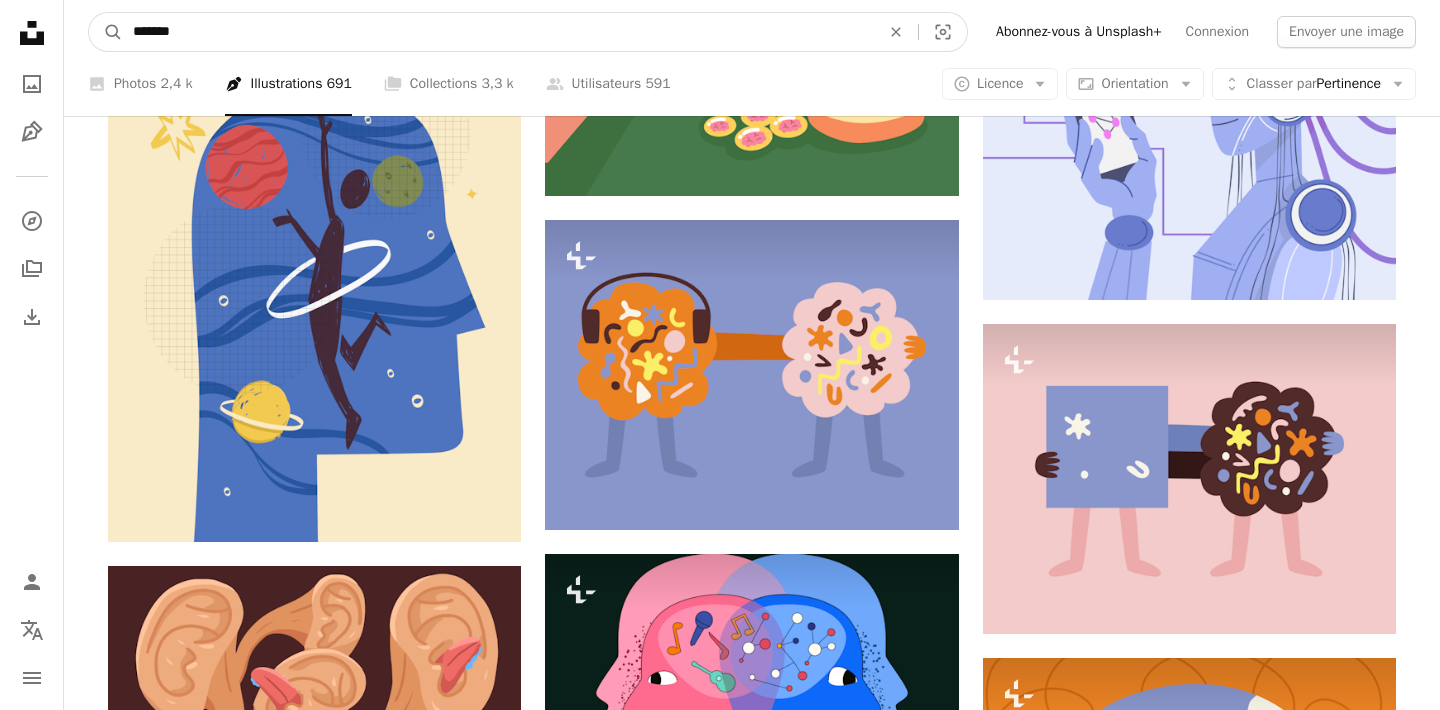 click on "*******" at bounding box center (498, 32) 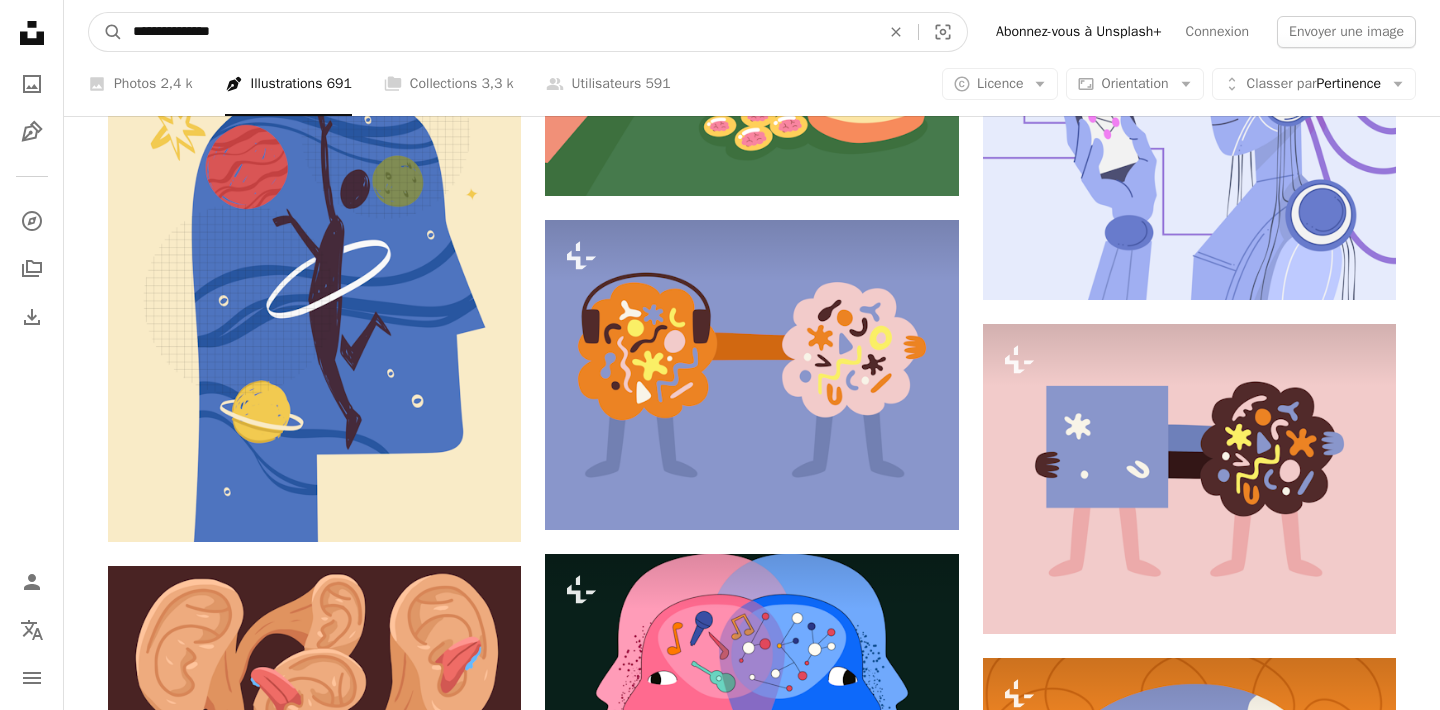 type on "**********" 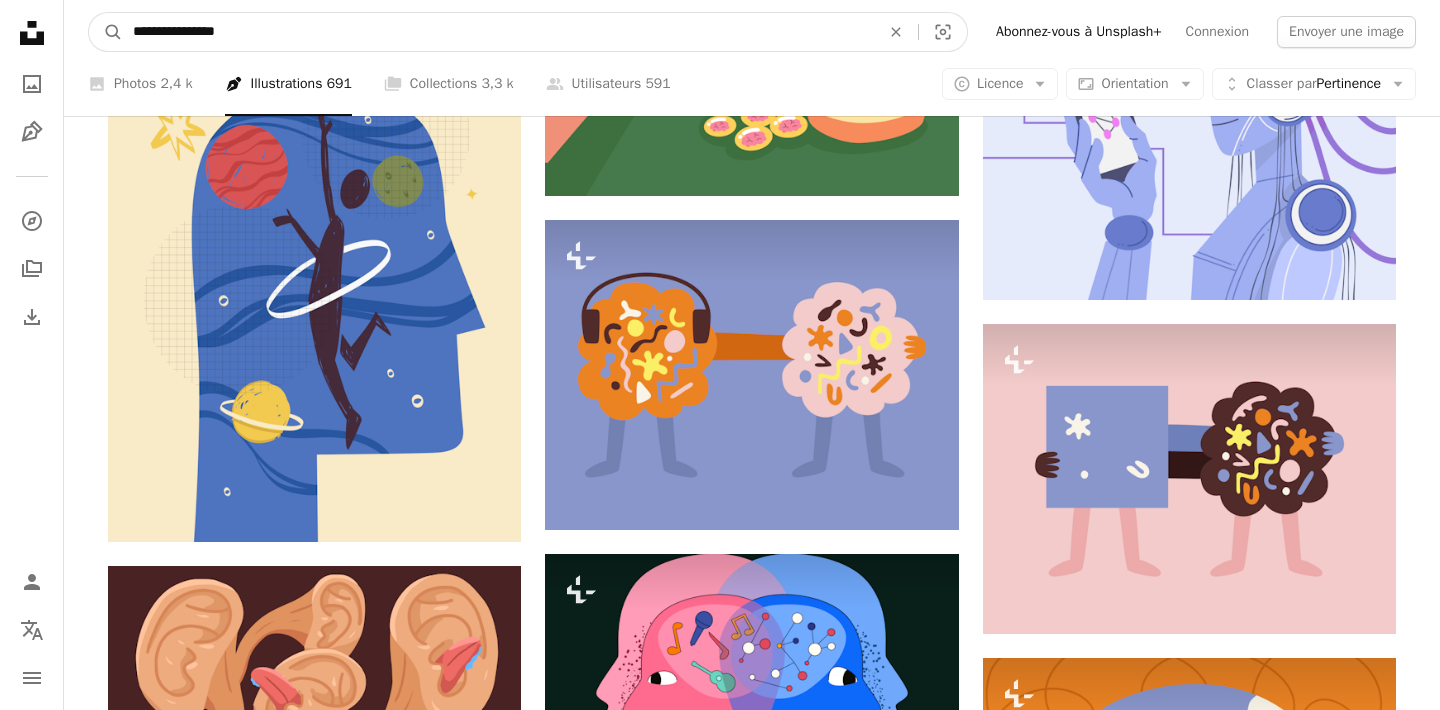click on "A magnifying glass" at bounding box center [106, 32] 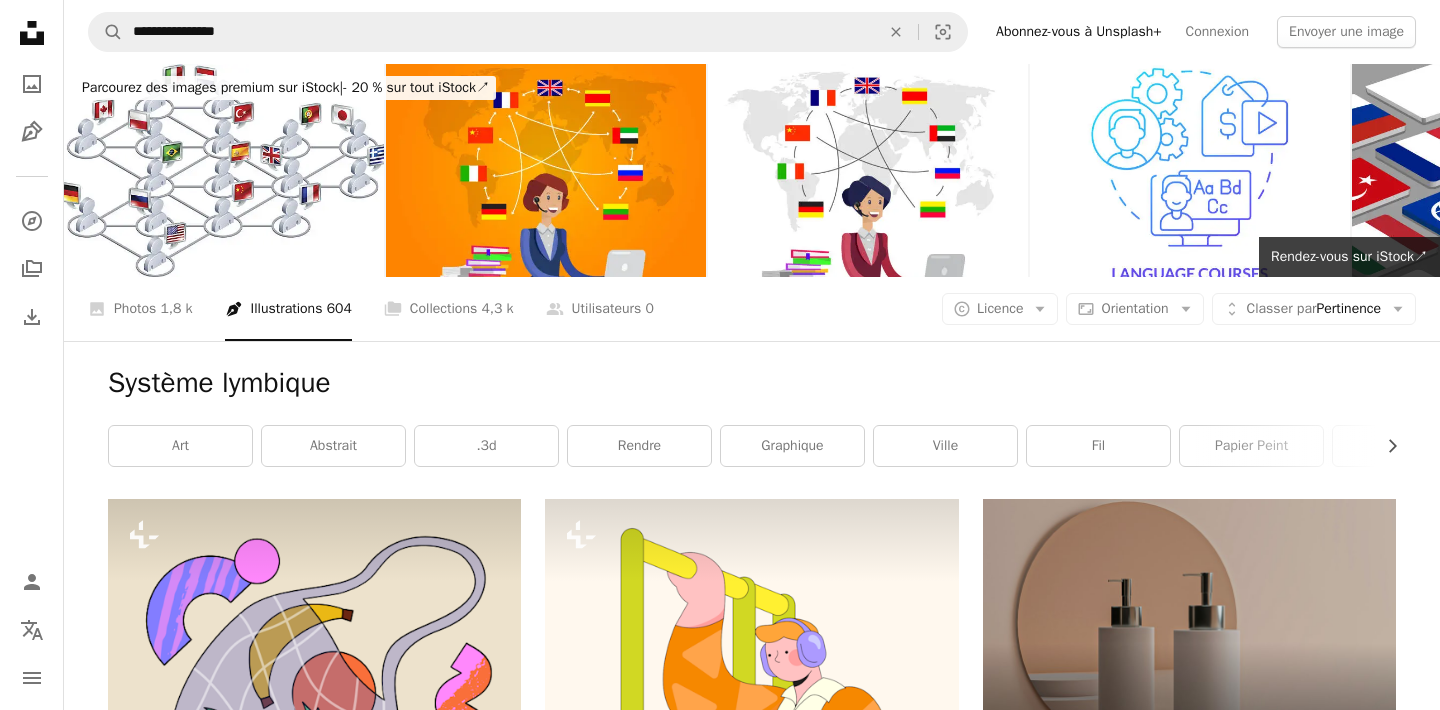 scroll, scrollTop: 0, scrollLeft: 0, axis: both 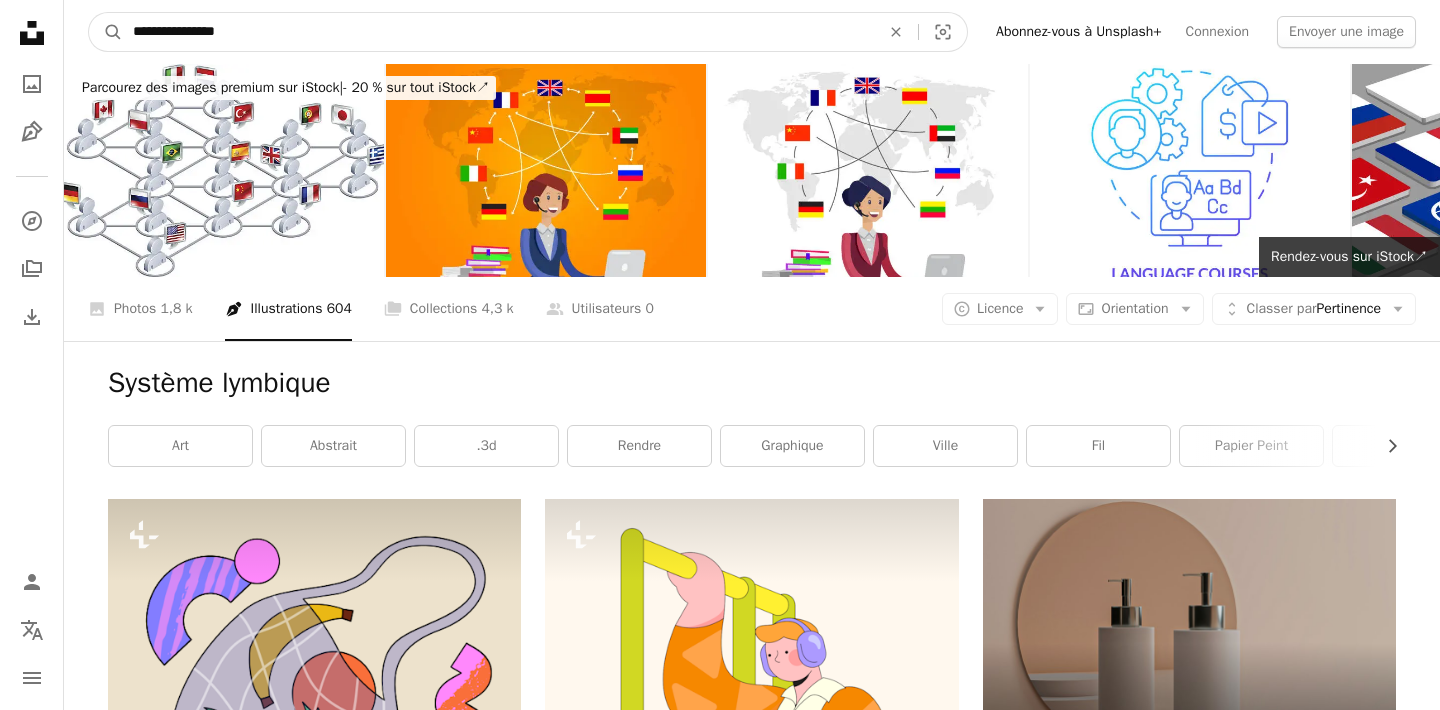 click on "**********" at bounding box center (498, 32) 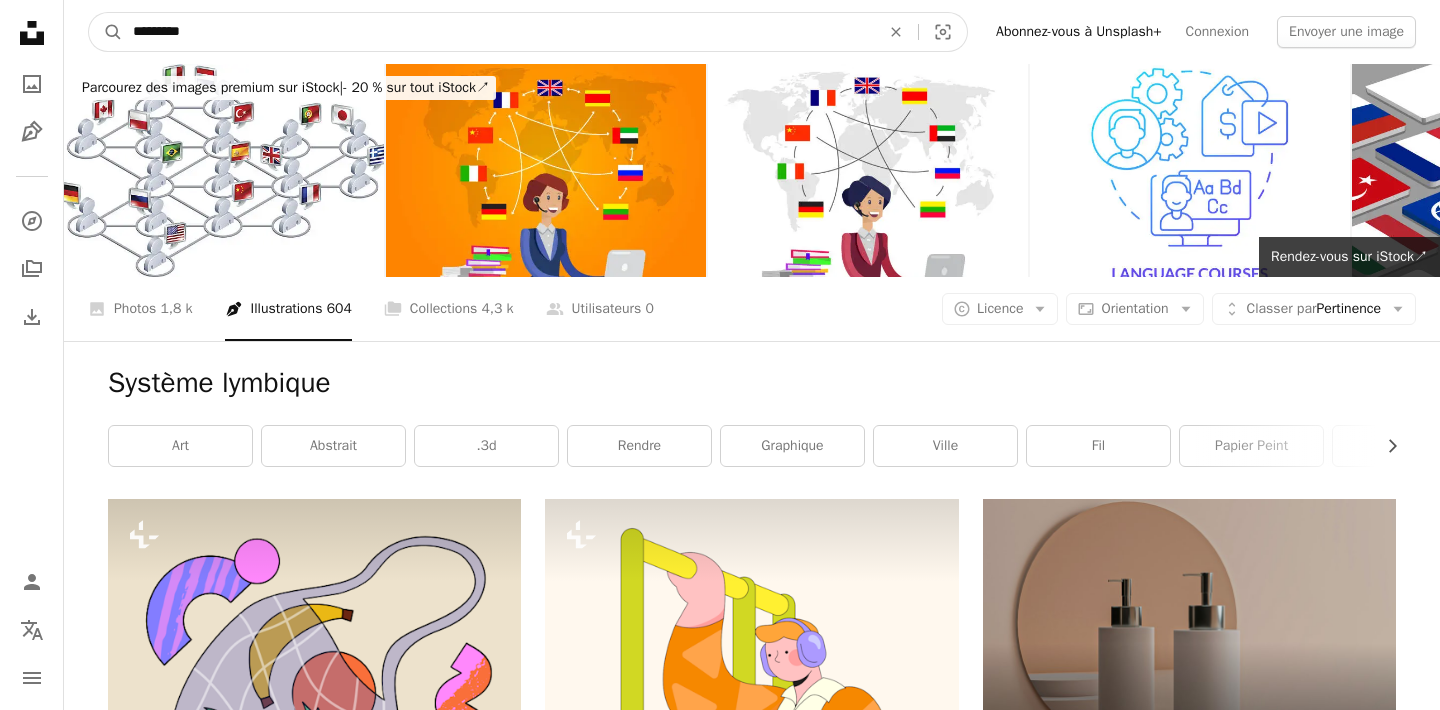 type on "*********" 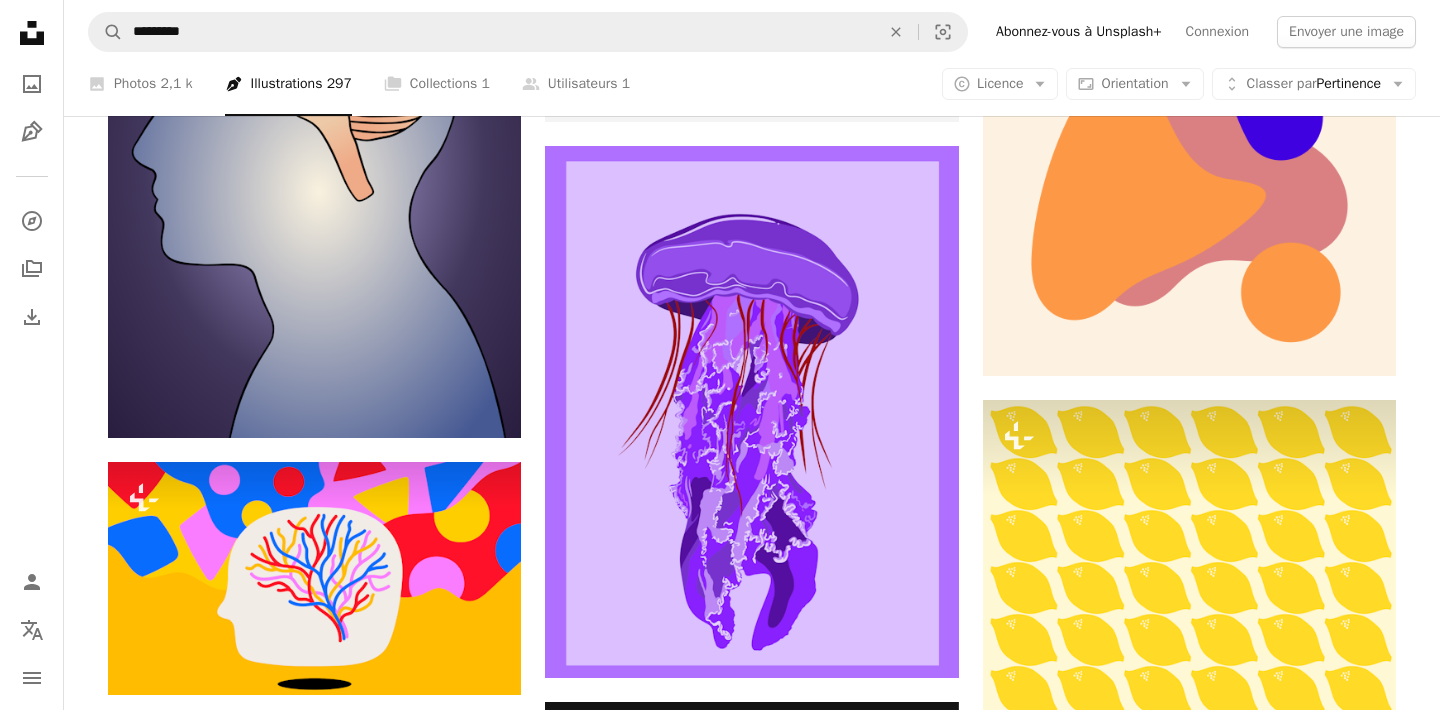 scroll, scrollTop: 11651, scrollLeft: 0, axis: vertical 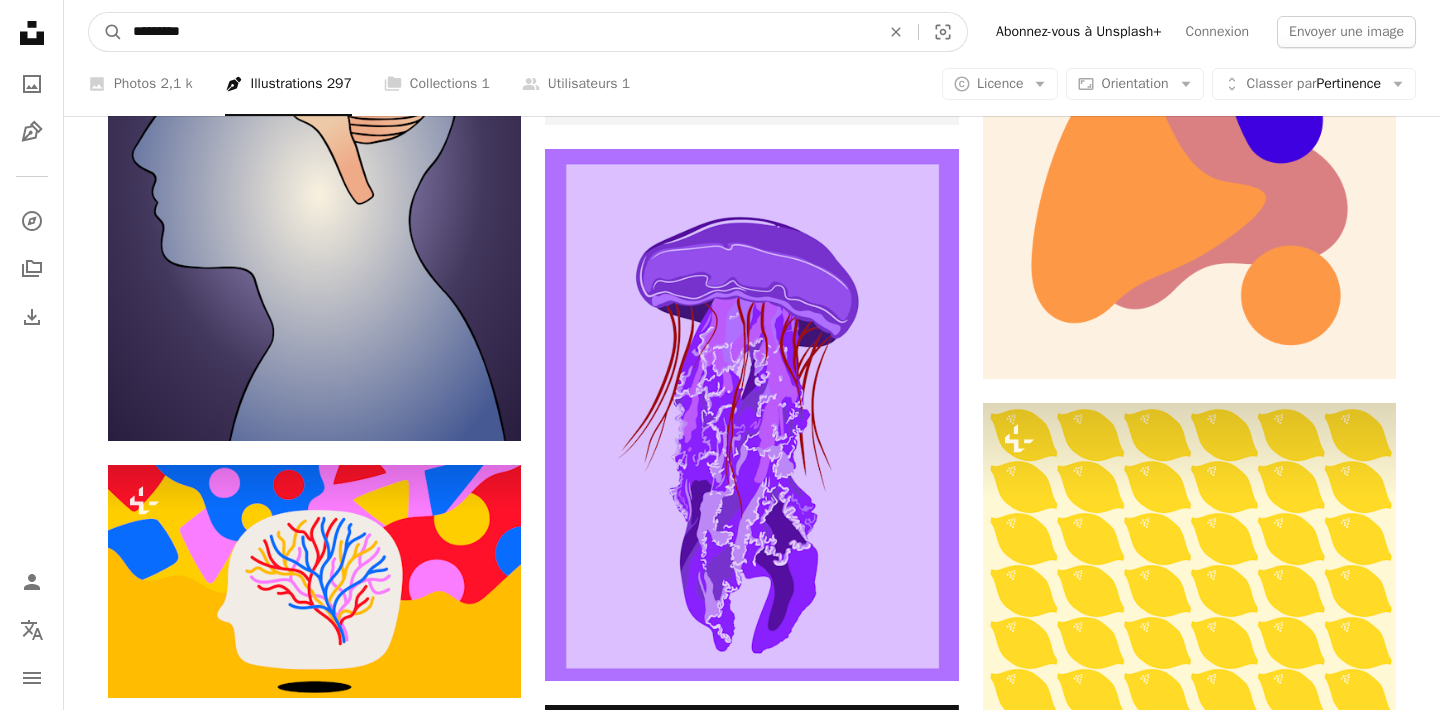 click on "*********" at bounding box center (498, 32) 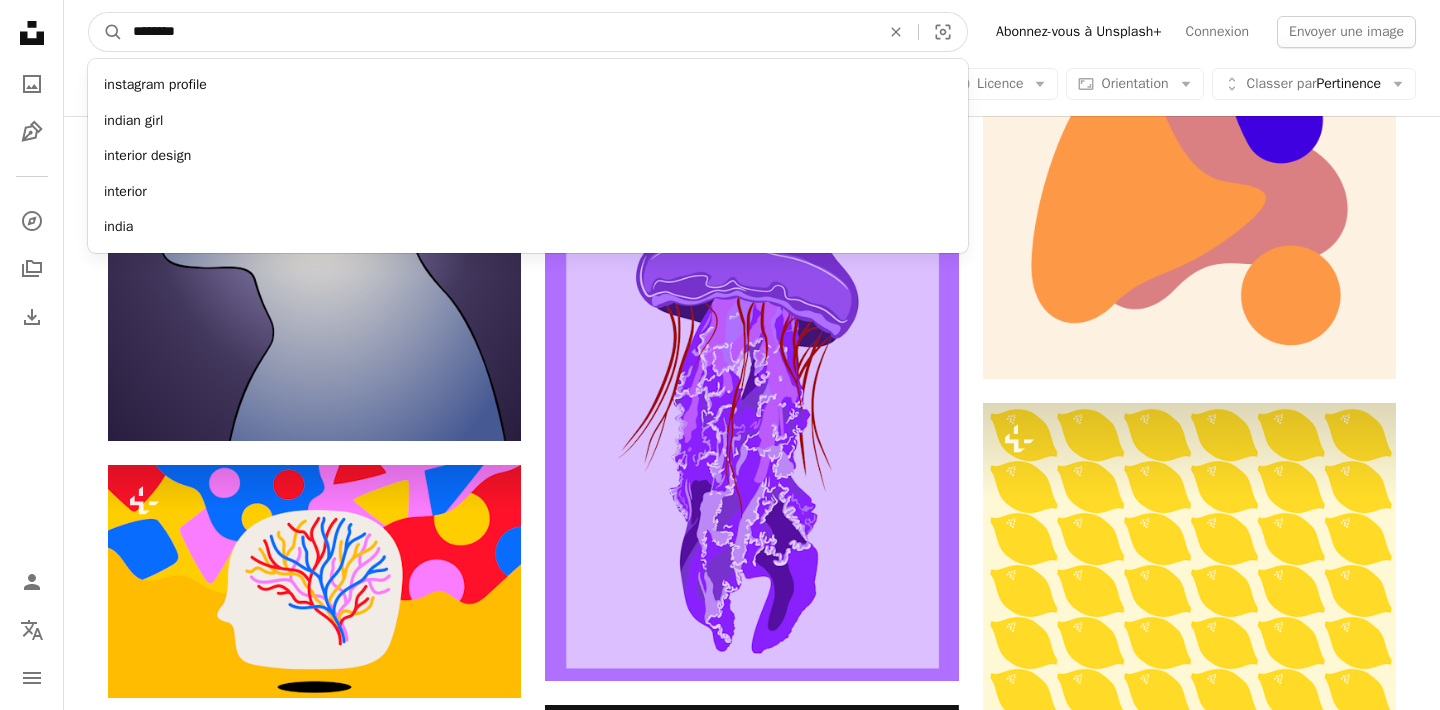type on "********" 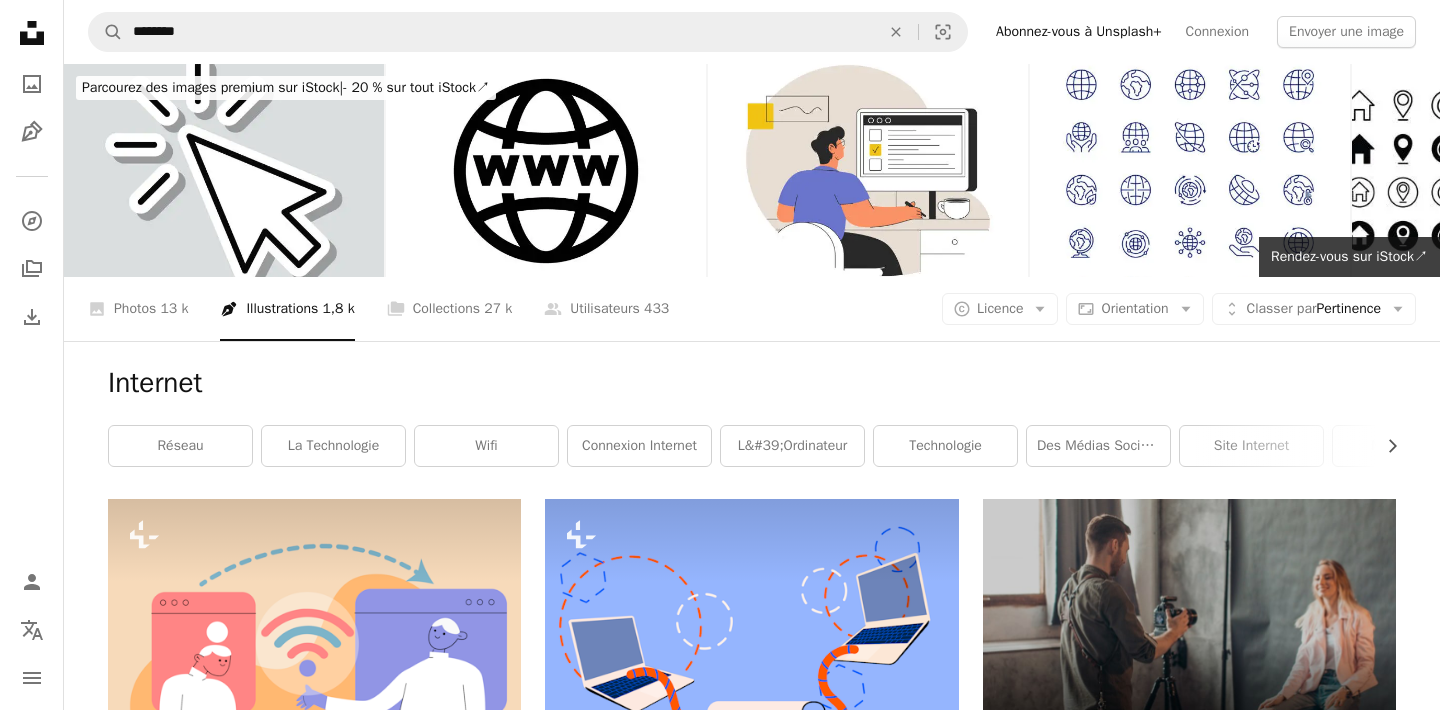 scroll, scrollTop: 0, scrollLeft: 0, axis: both 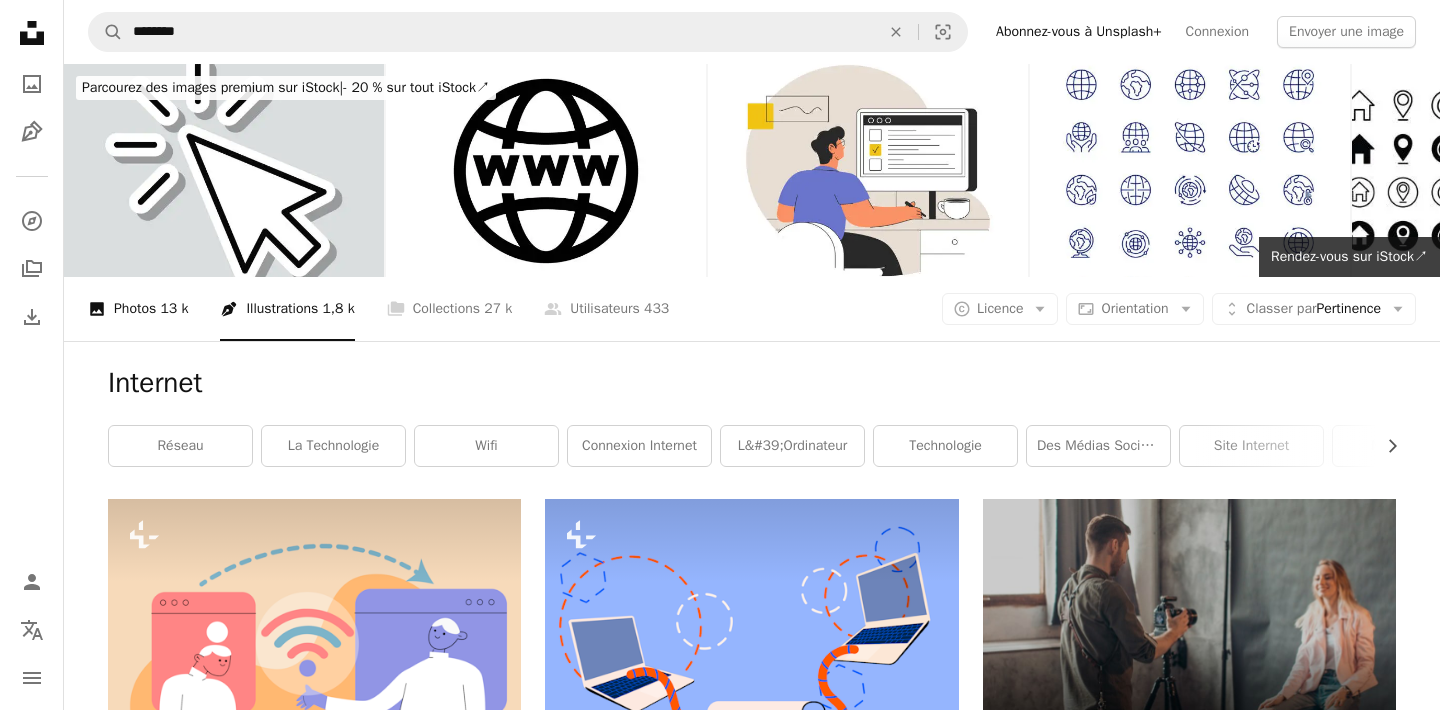 click on "13 k" at bounding box center (174, 309) 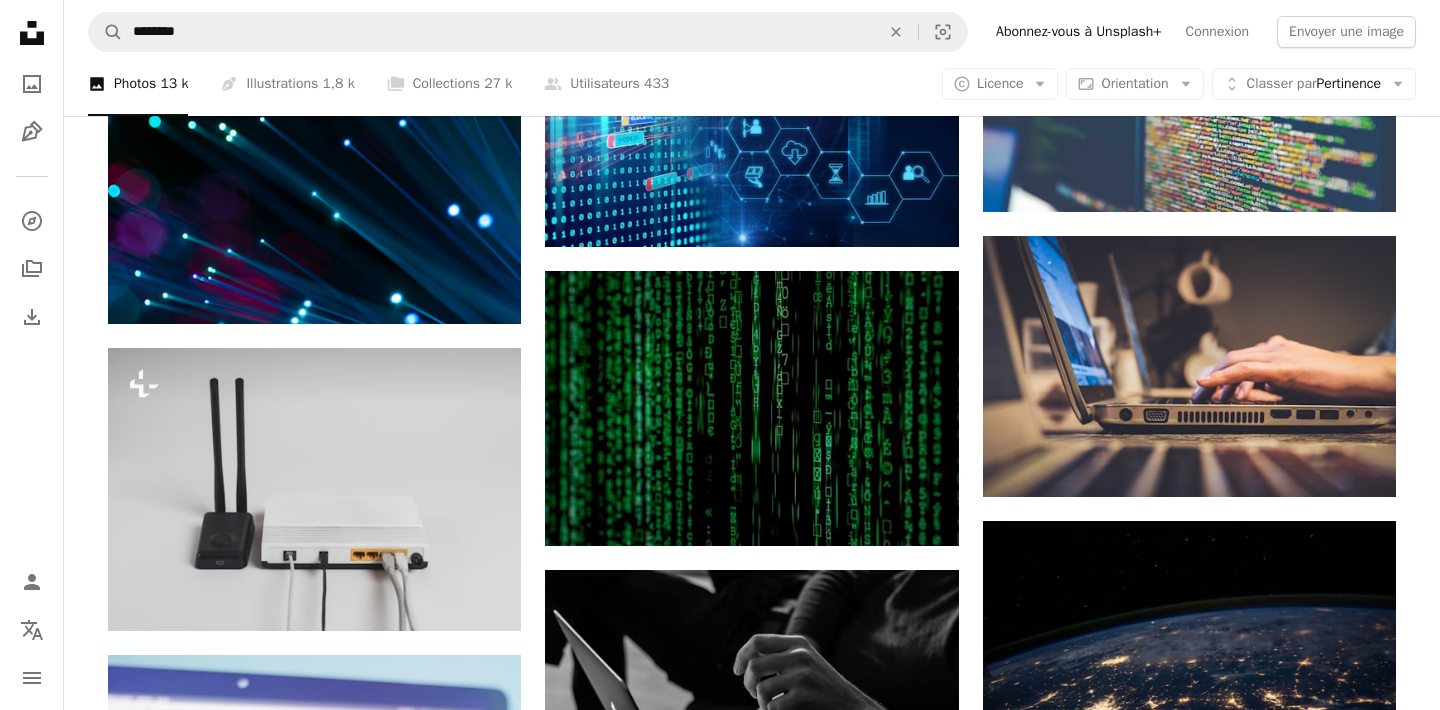 scroll, scrollTop: 1795, scrollLeft: 0, axis: vertical 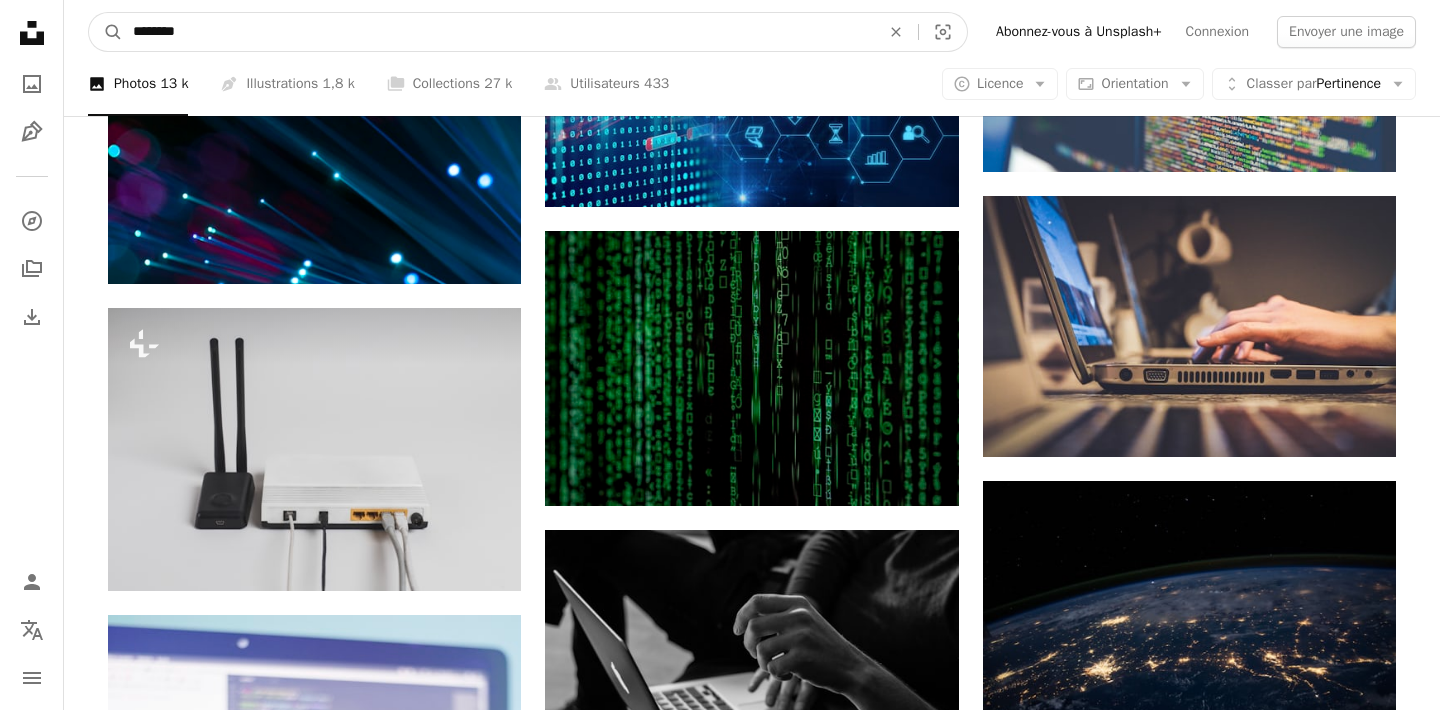 click on "********" at bounding box center (498, 32) 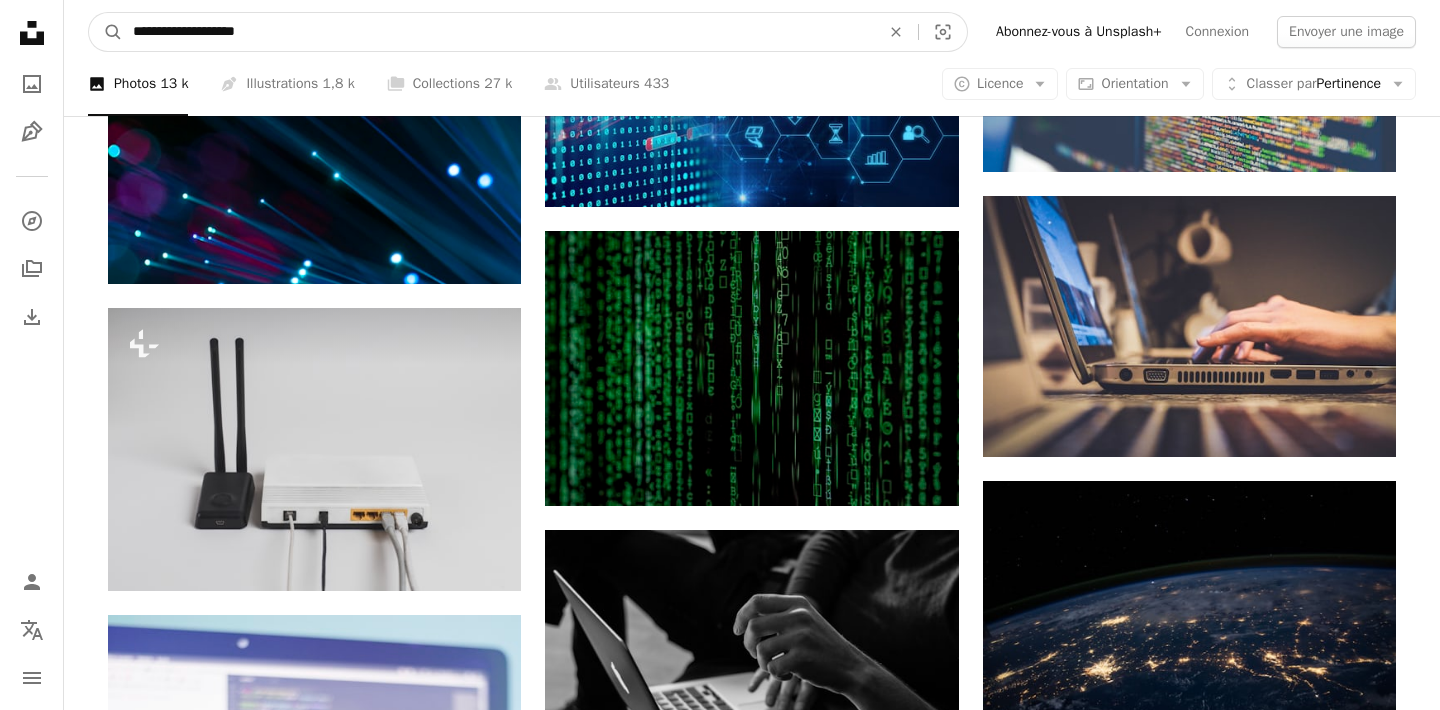 type on "**********" 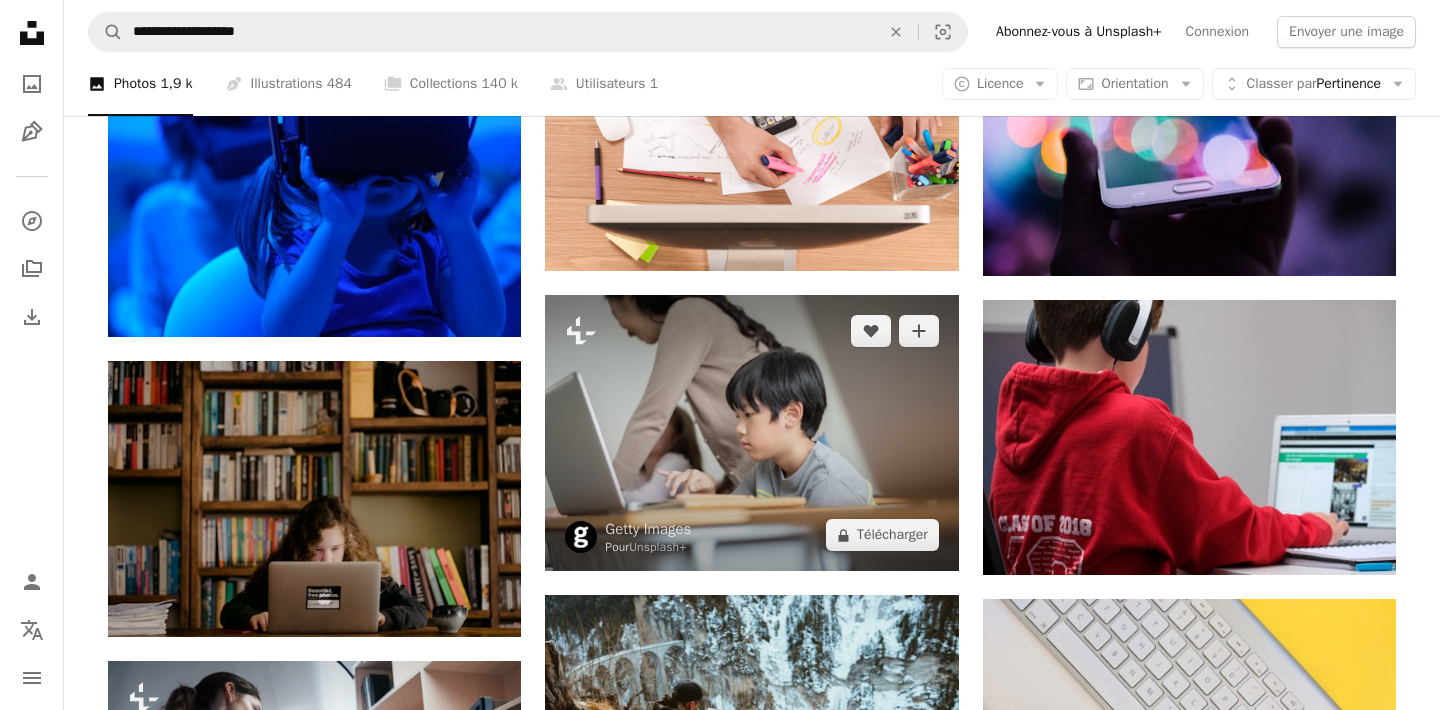 scroll, scrollTop: 1517, scrollLeft: 0, axis: vertical 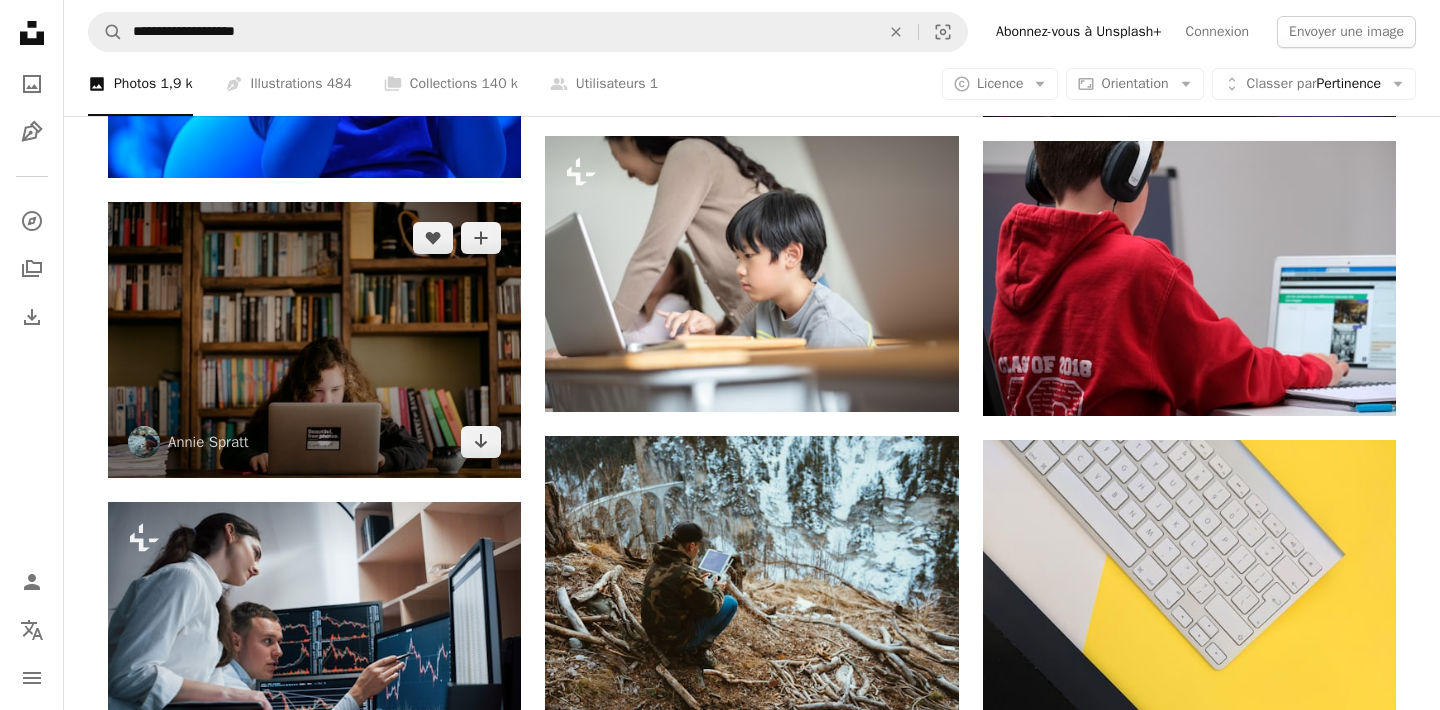 click at bounding box center (314, 339) 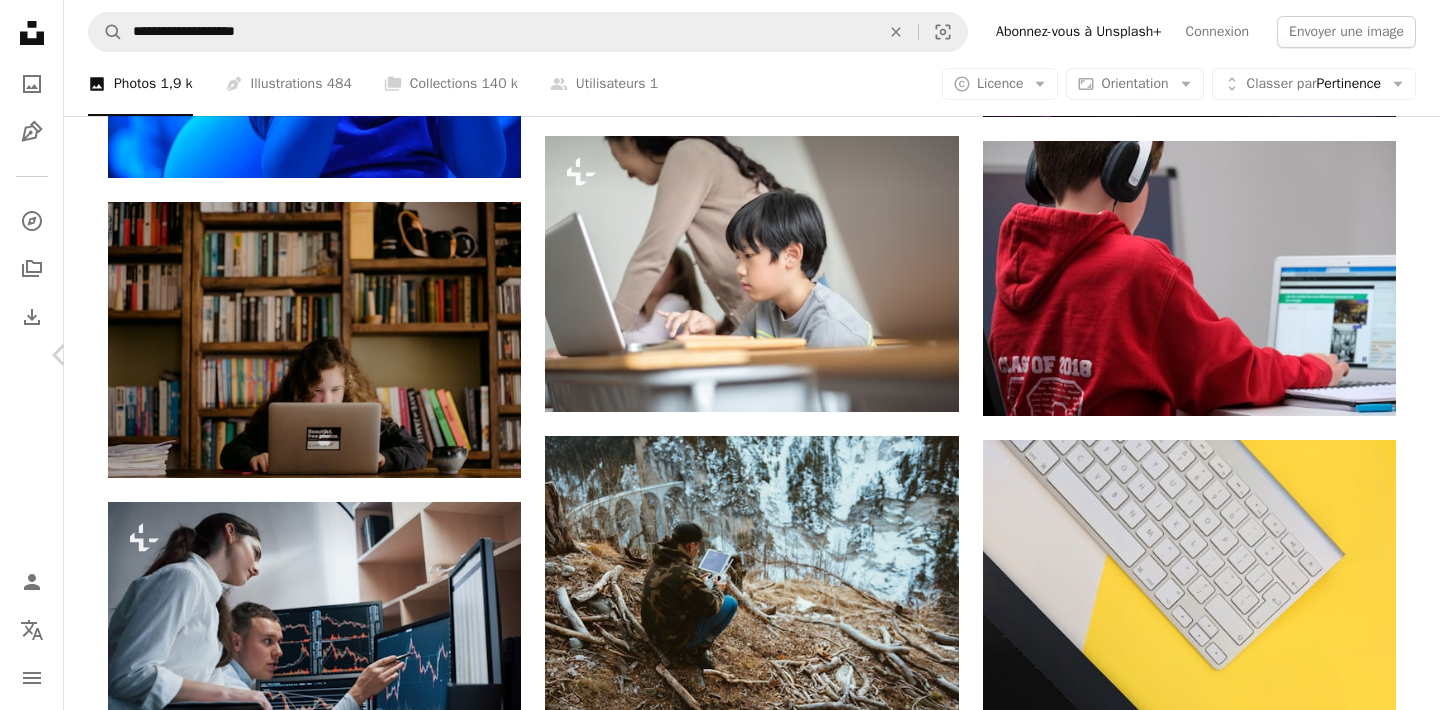 scroll, scrollTop: 55, scrollLeft: 0, axis: vertical 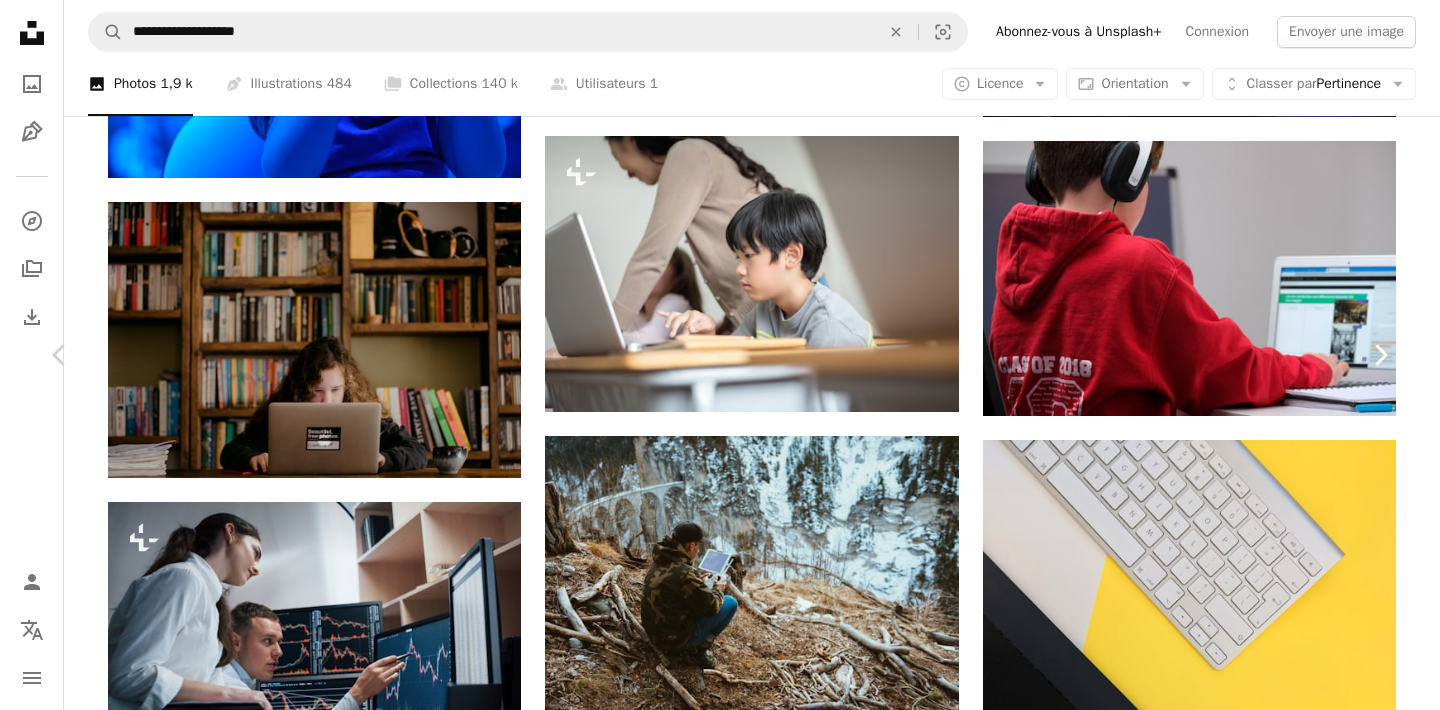 click on "Chevron right" at bounding box center [1380, 355] 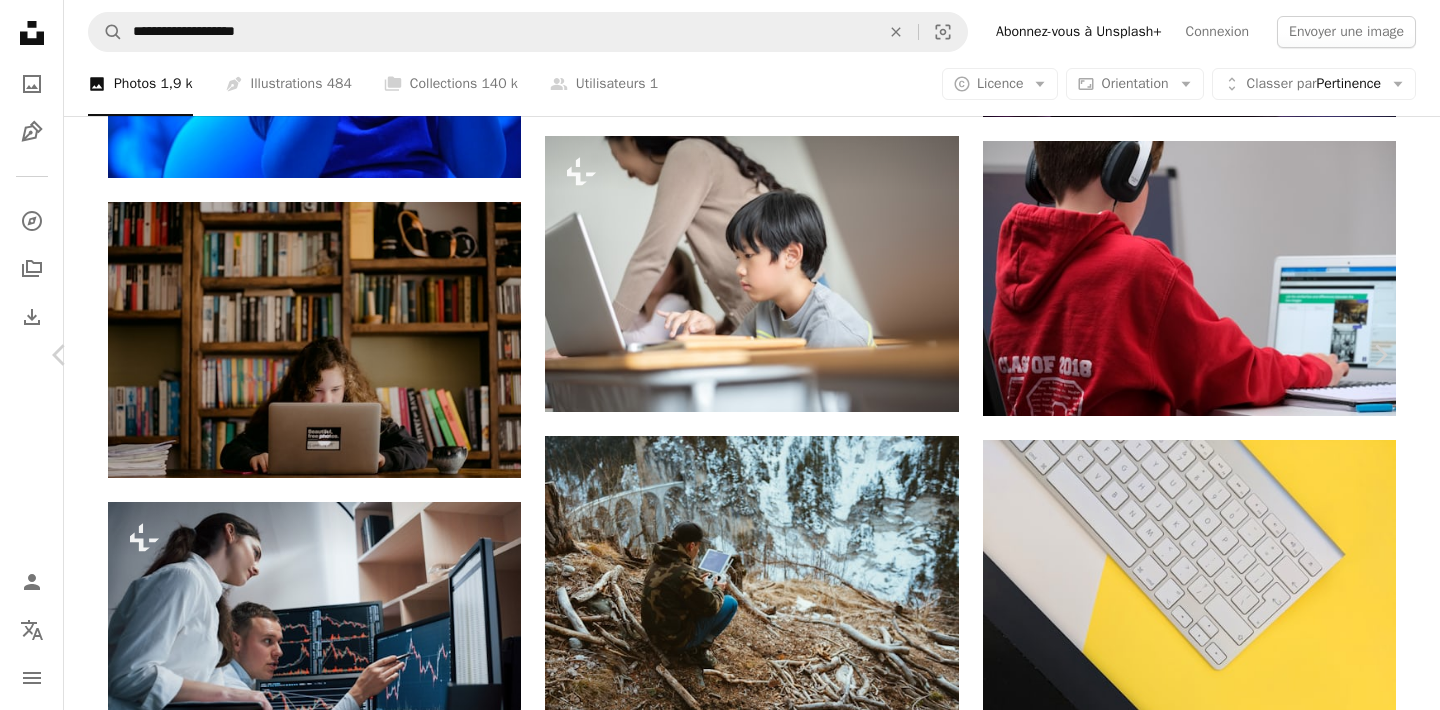 click on "An X shape" at bounding box center [20, 20] 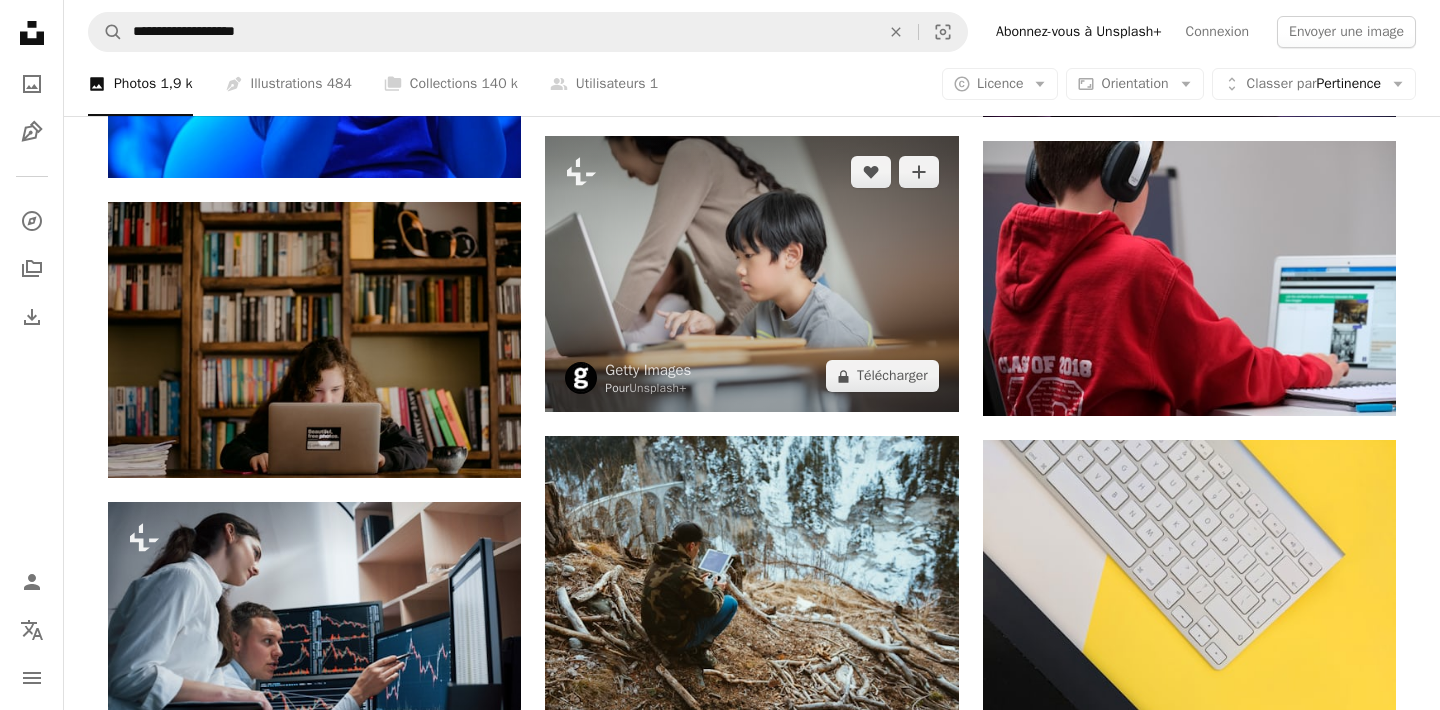 click at bounding box center [751, 274] 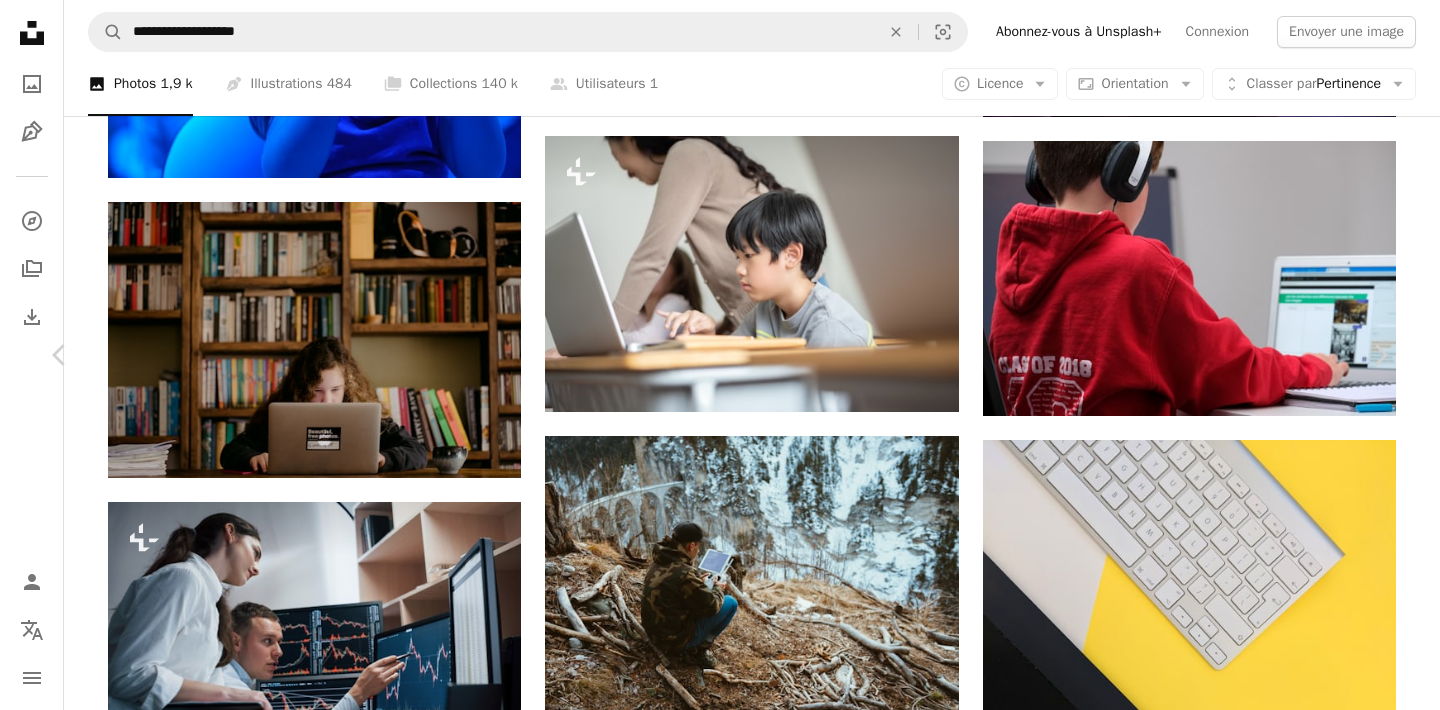 scroll, scrollTop: 0, scrollLeft: 0, axis: both 